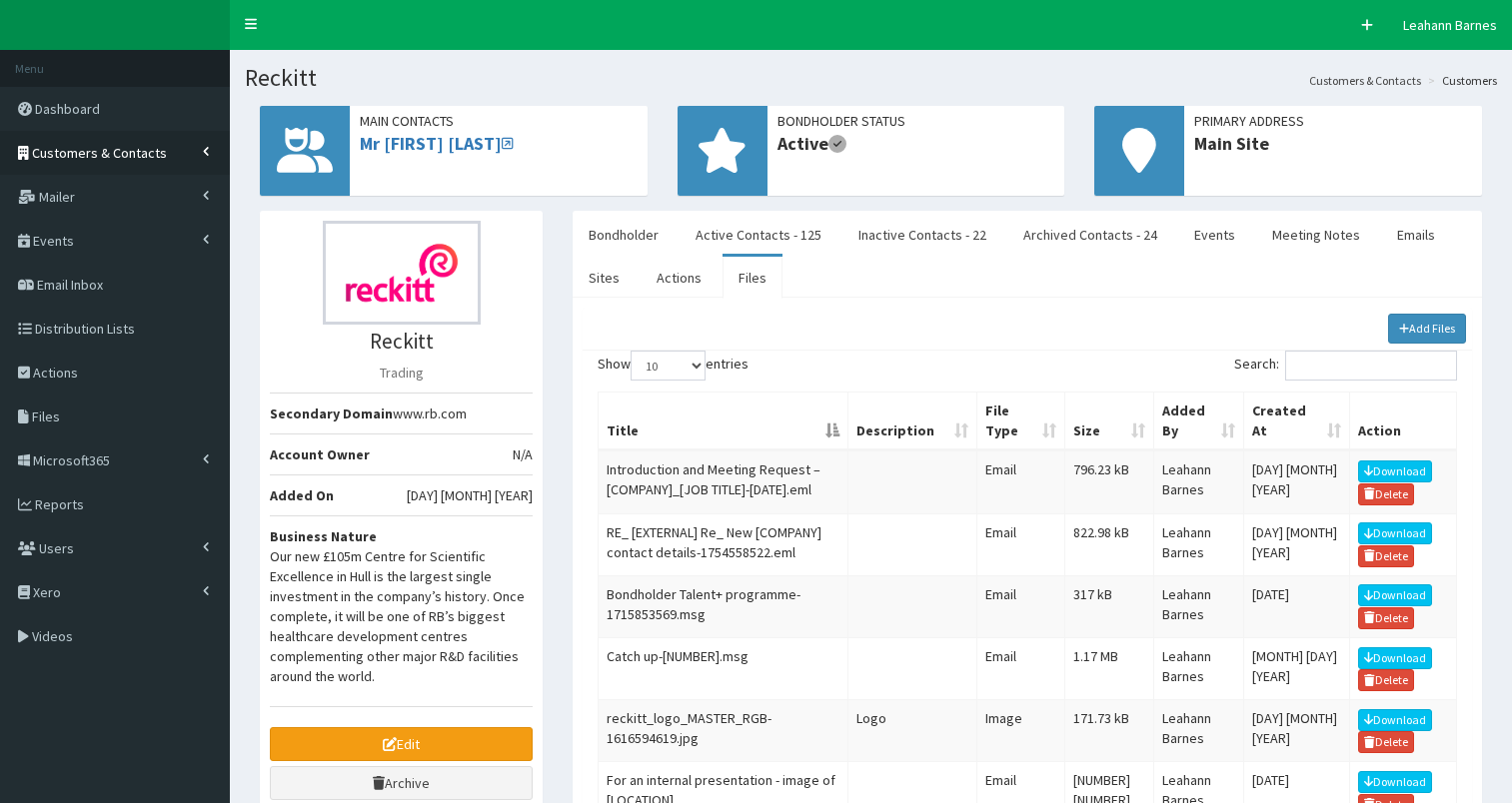 scroll, scrollTop: 0, scrollLeft: 0, axis: both 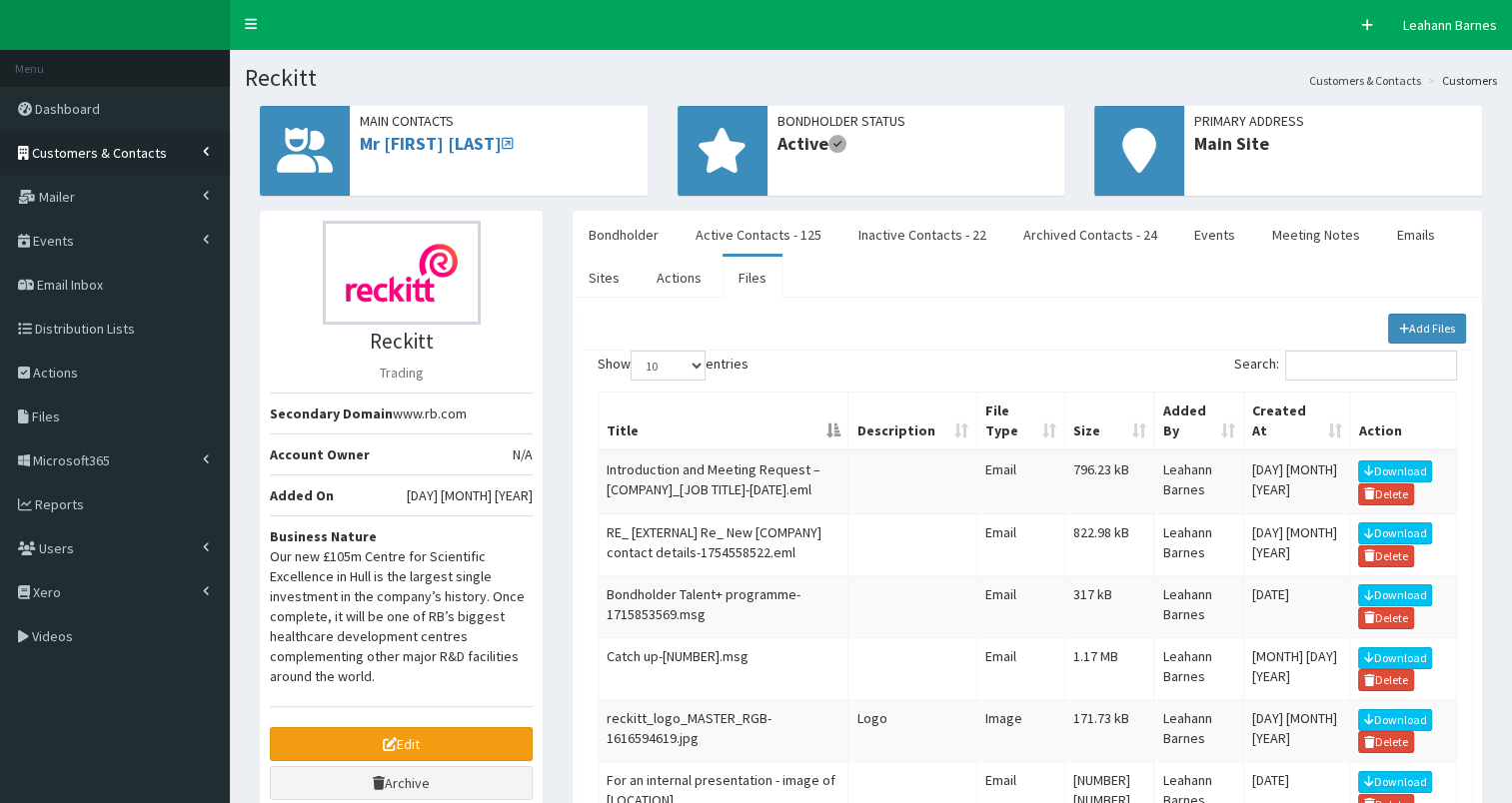click on "Customers & Contacts" at bounding box center [99, 153] 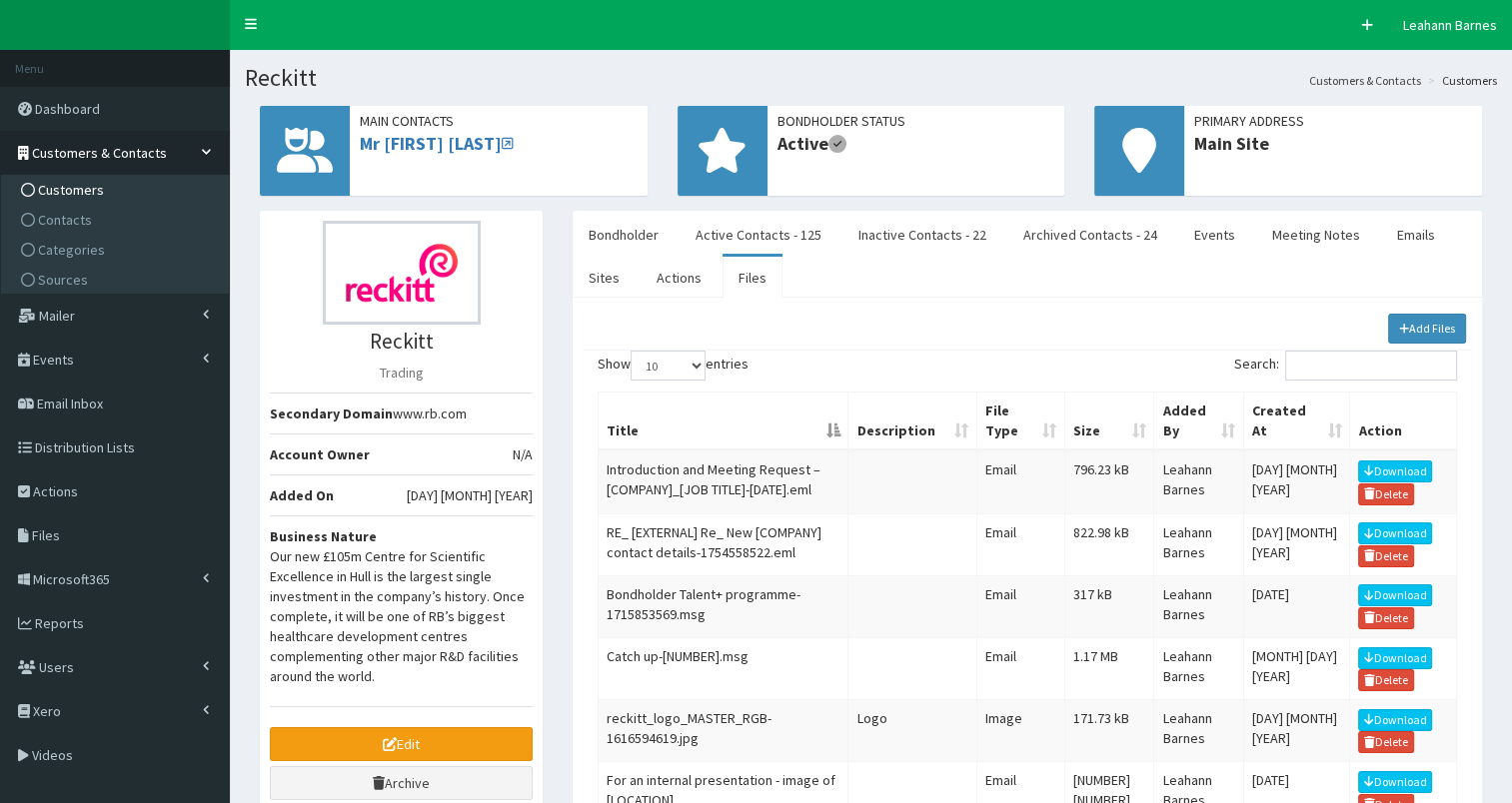 click on "Customers" at bounding box center (117, 190) 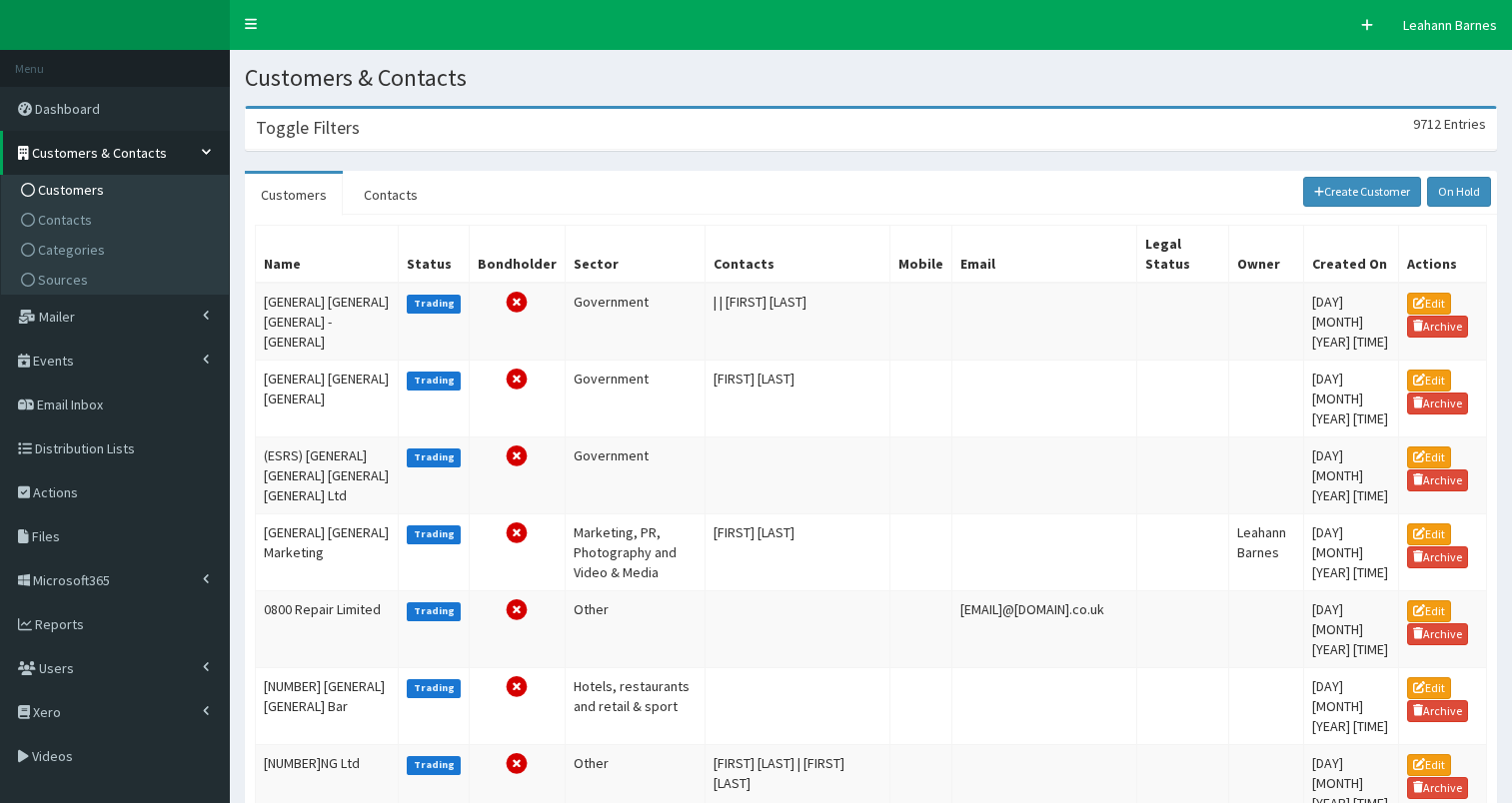 scroll, scrollTop: 0, scrollLeft: 0, axis: both 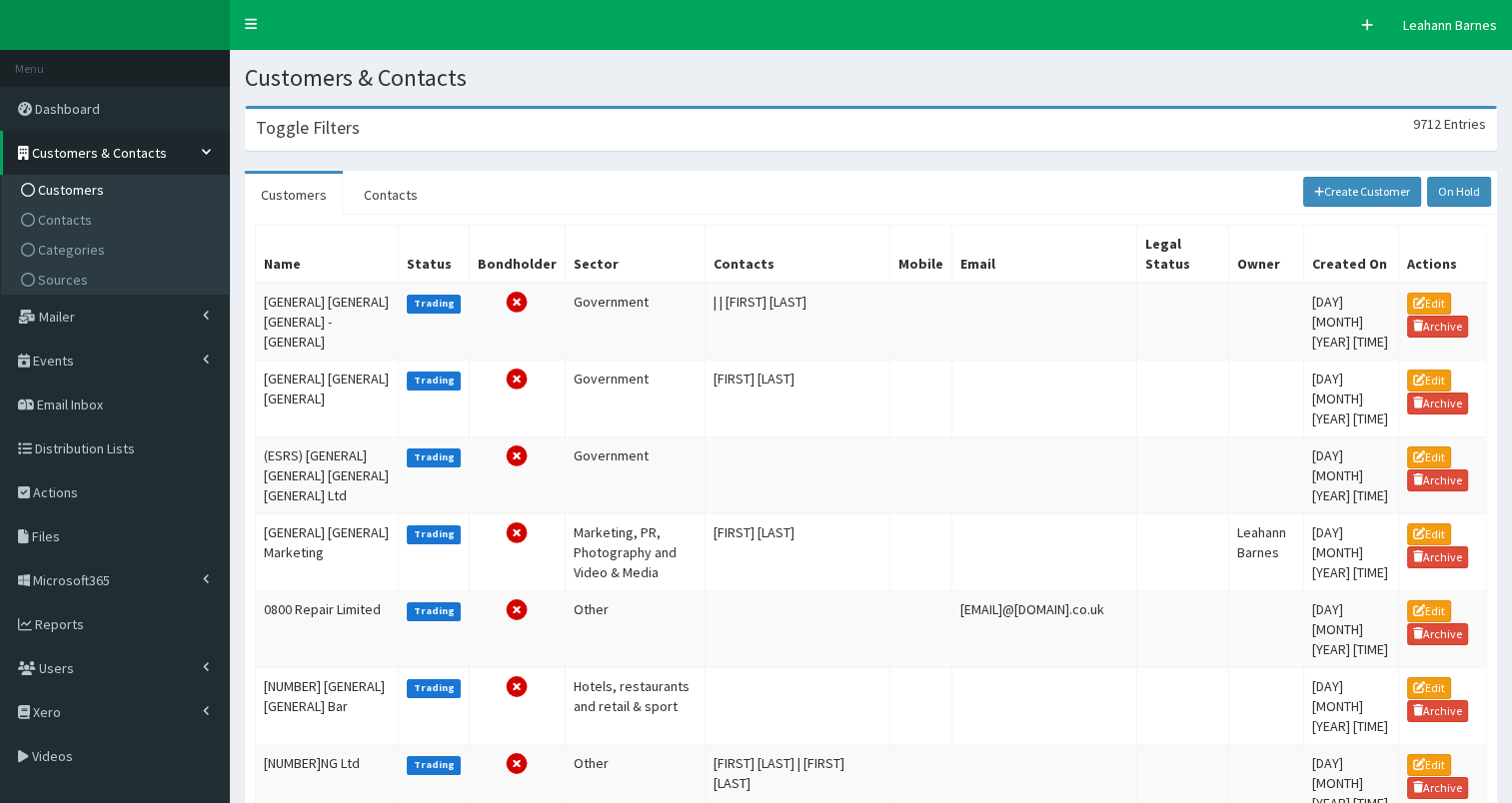 click on "Toggle Filters" at bounding box center (308, 128) 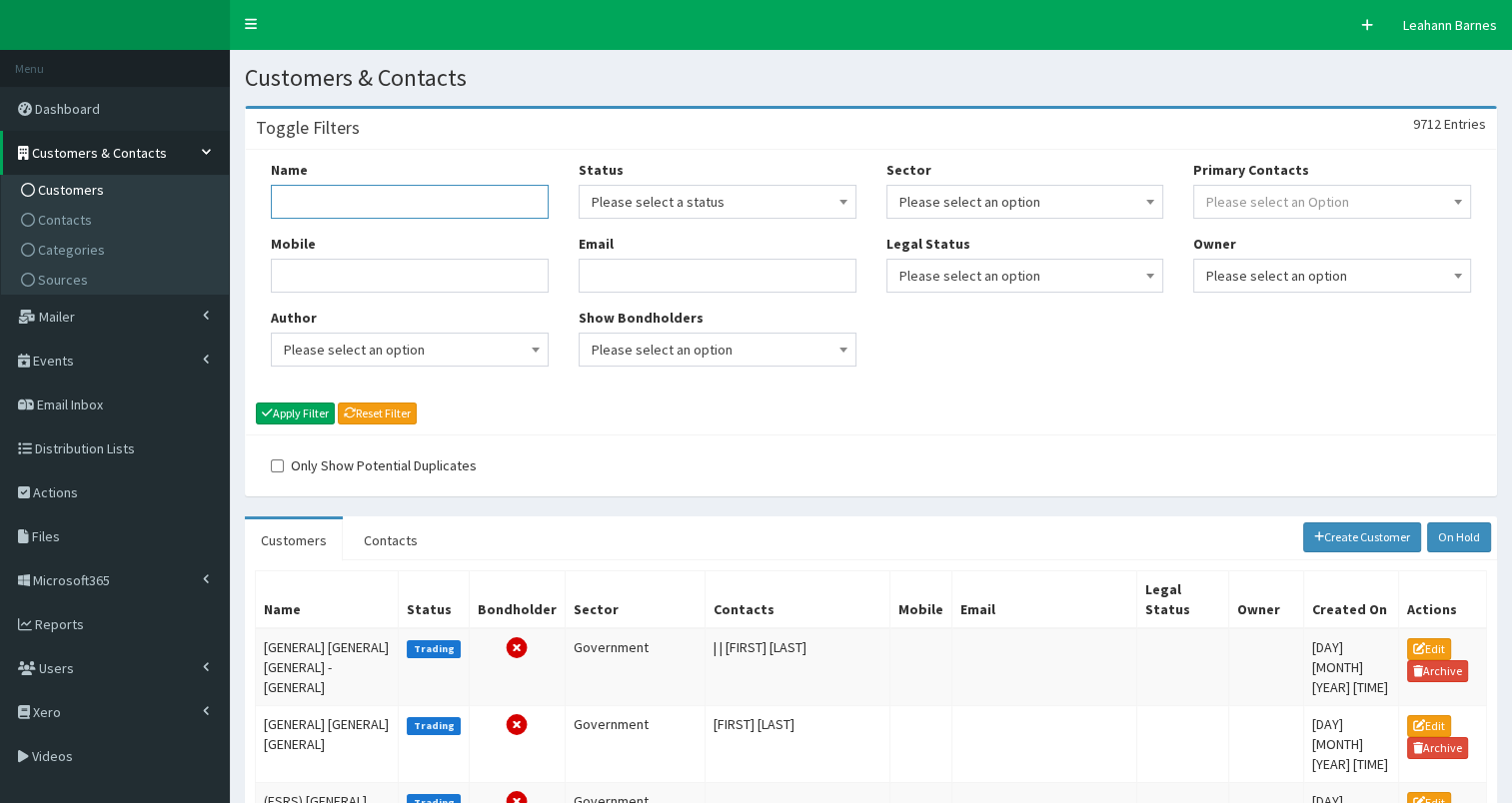 click on "Name" at bounding box center (410, 202) 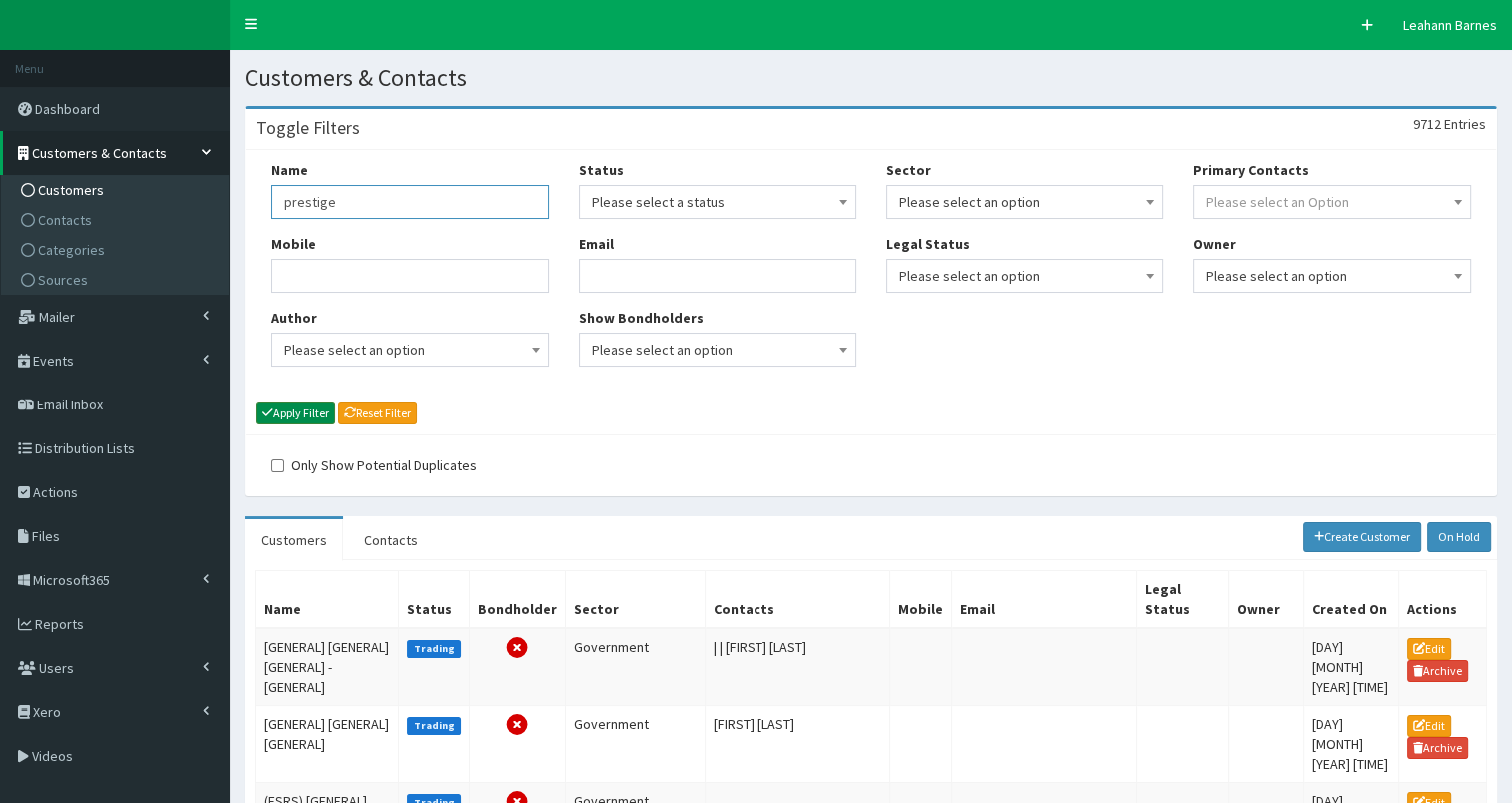type on "prestige" 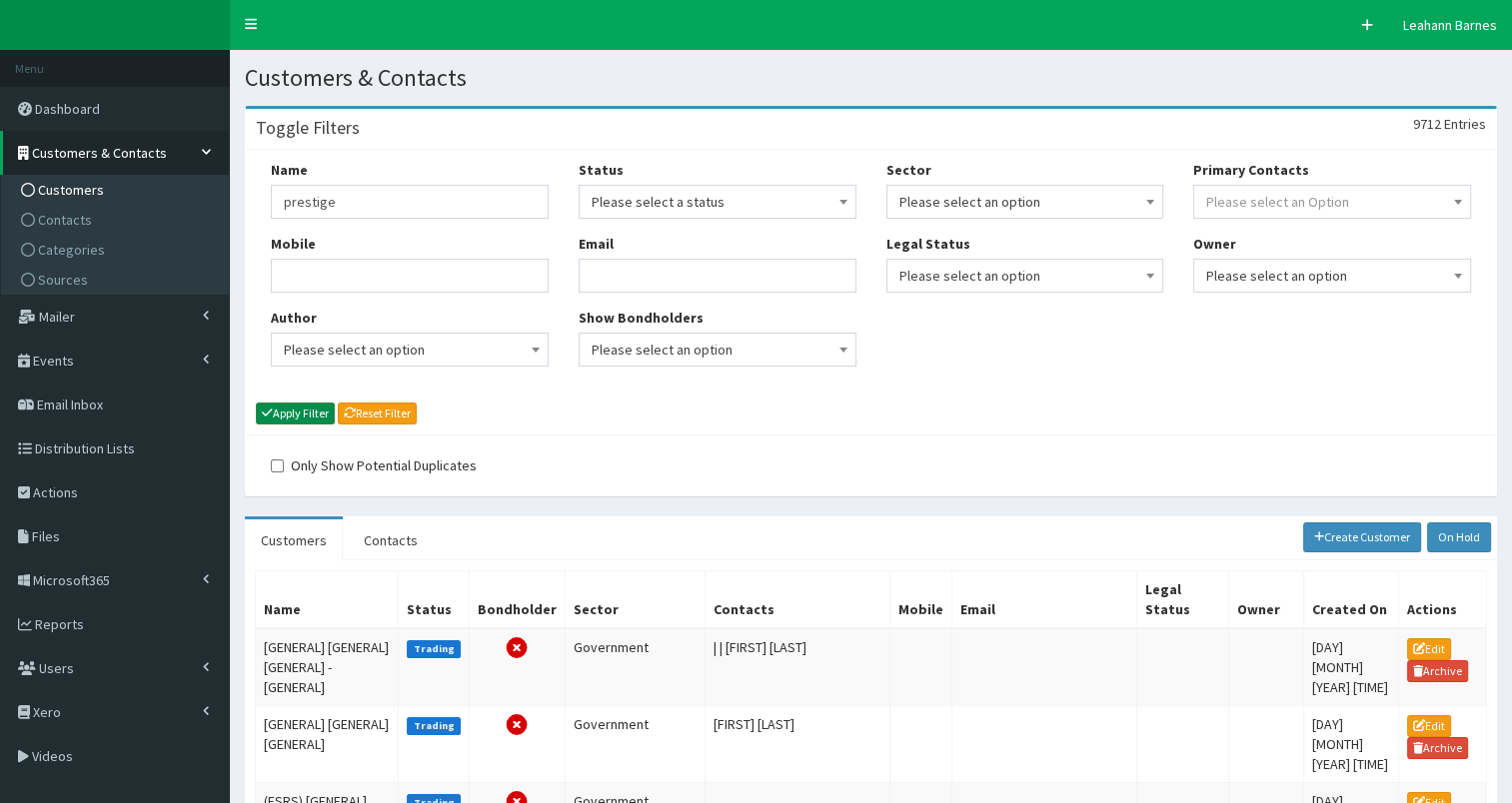 click on "Apply Filter" at bounding box center (295, 413) 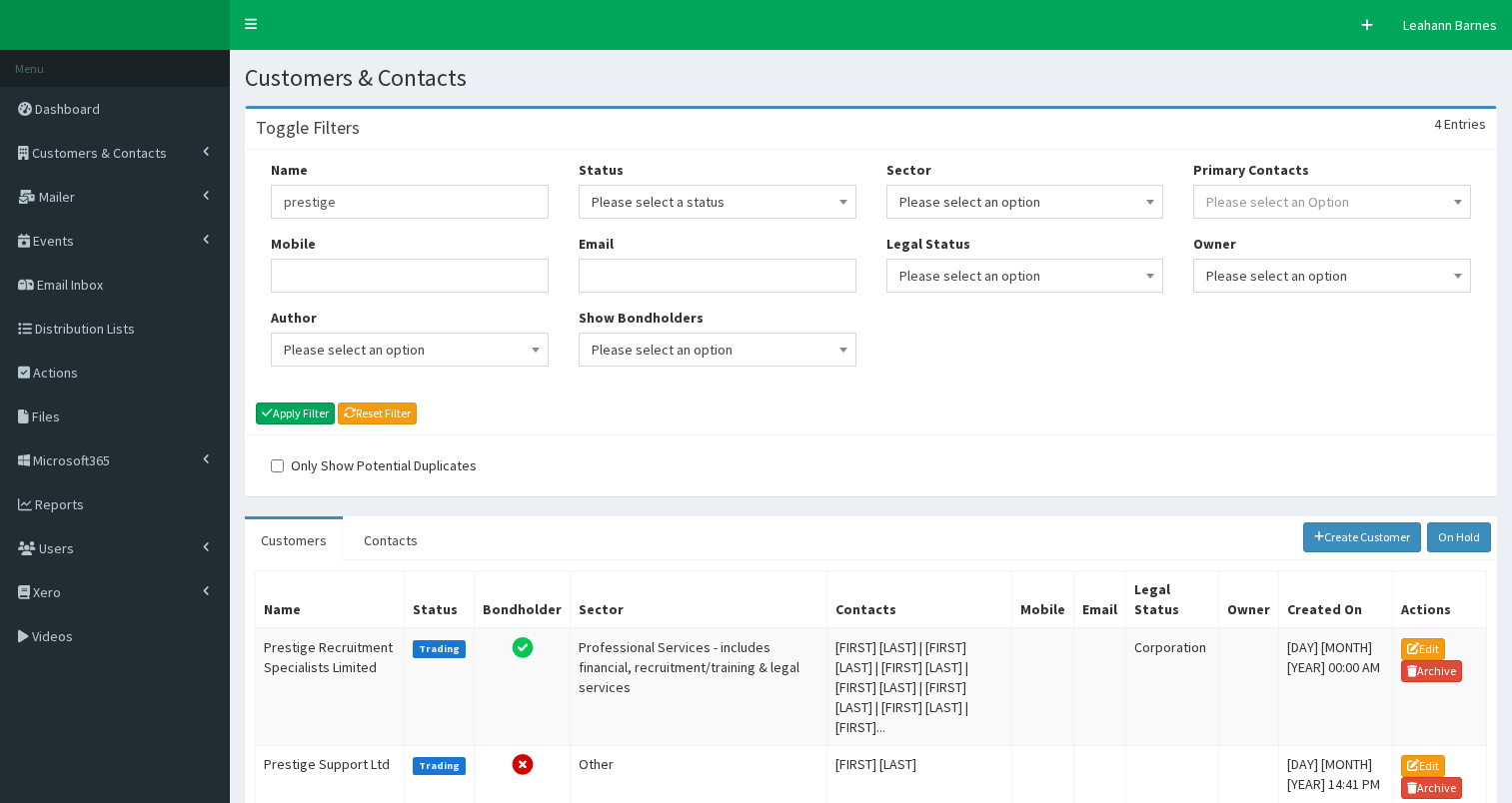 scroll, scrollTop: 0, scrollLeft: 0, axis: both 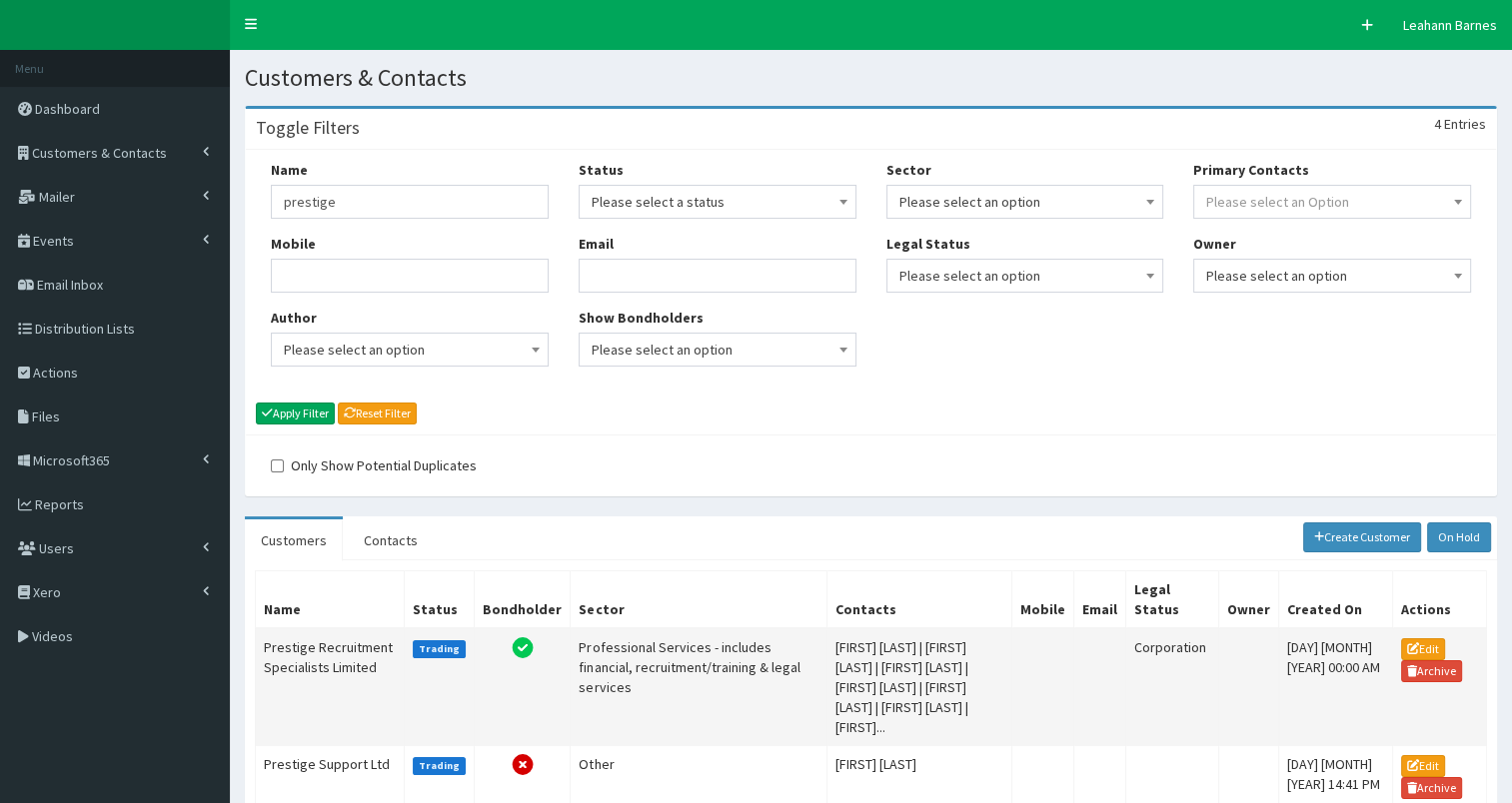 click on "Prestige Recruitment Specialists Limited" at bounding box center [330, 687] 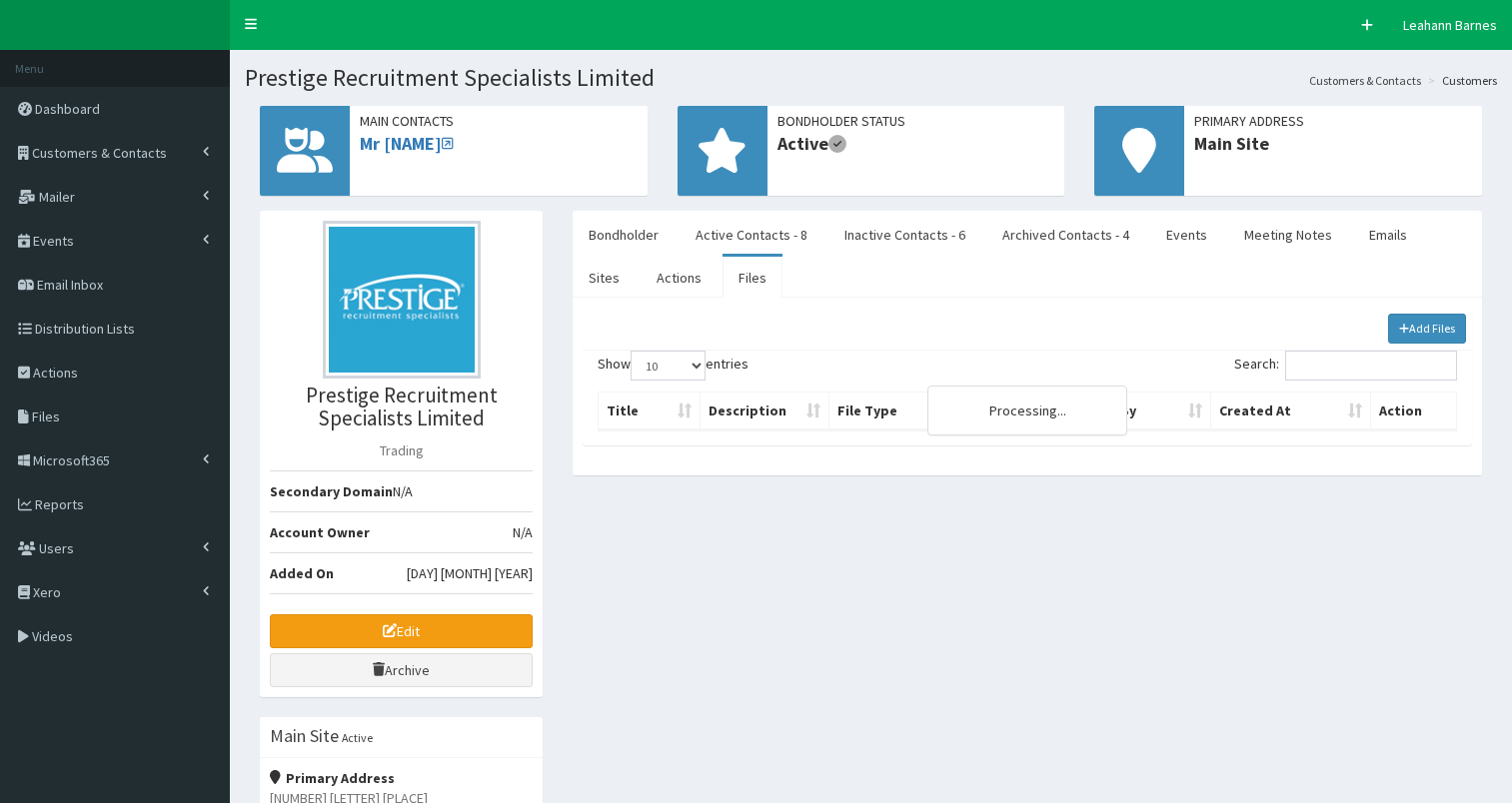 select on "50" 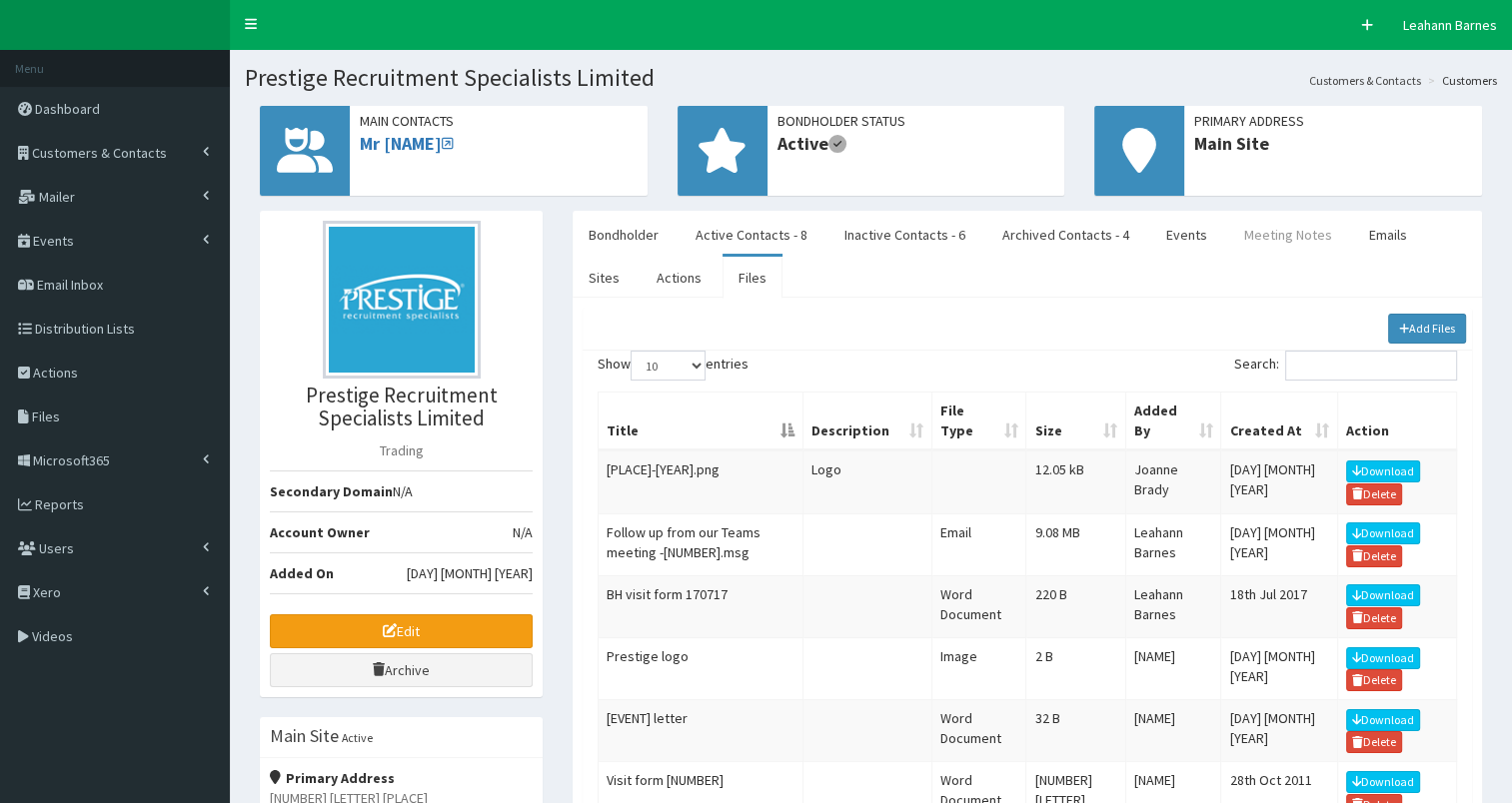 click on "Meeting Notes" at bounding box center [1288, 235] 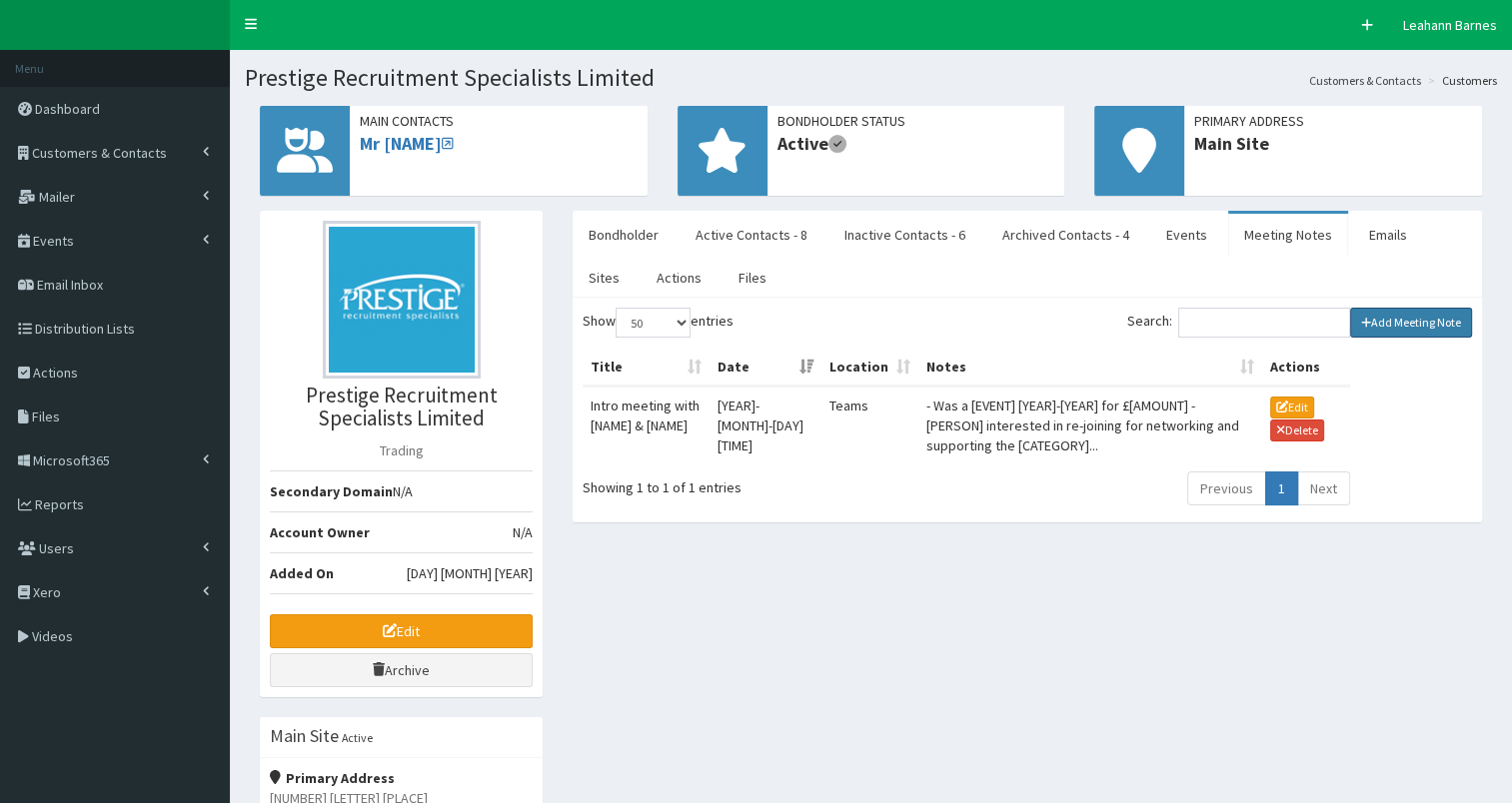click on "Add Meeting Note" at bounding box center [1411, 323] 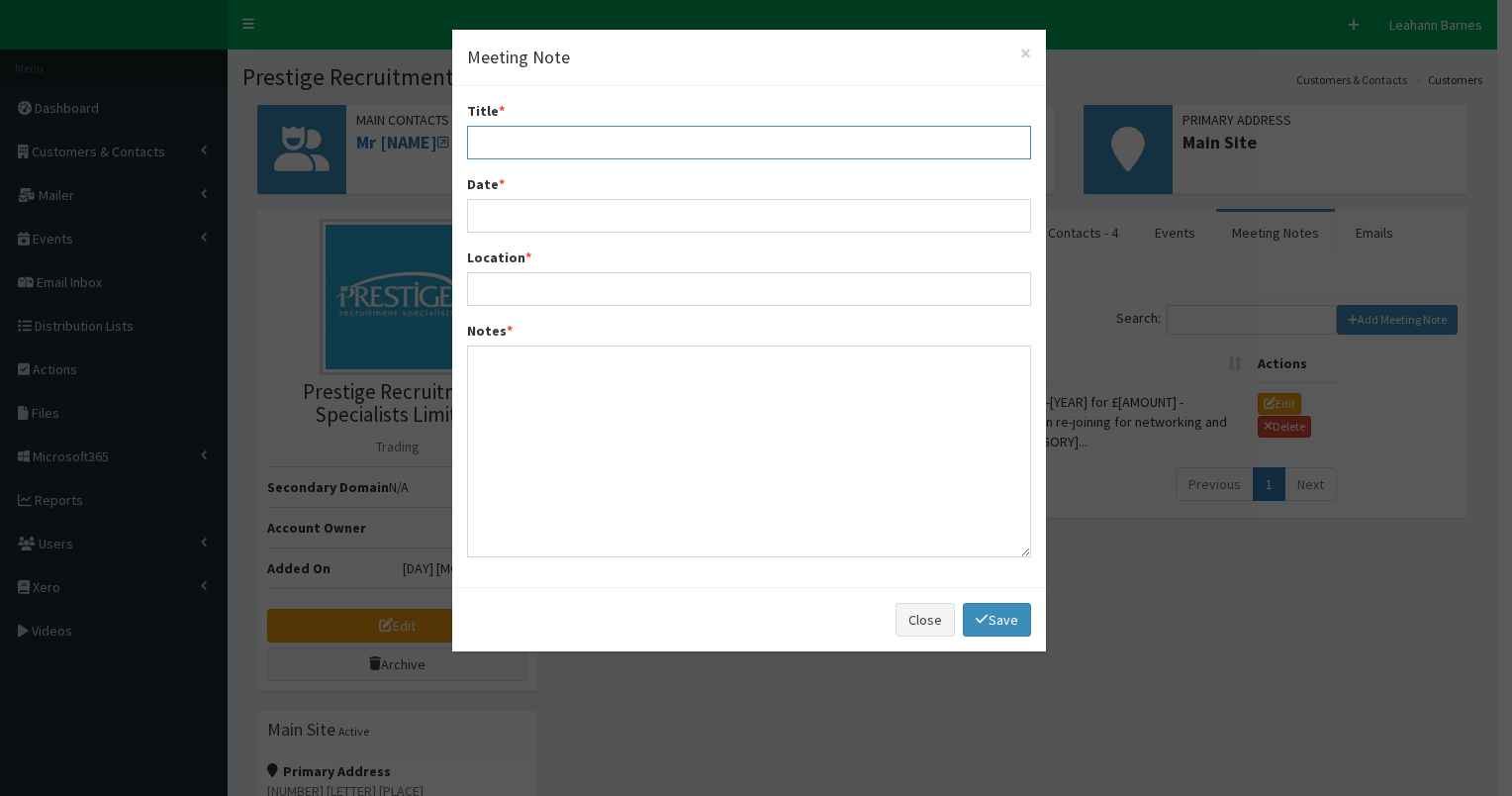 click on "Title  *" at bounding box center (749, 143) 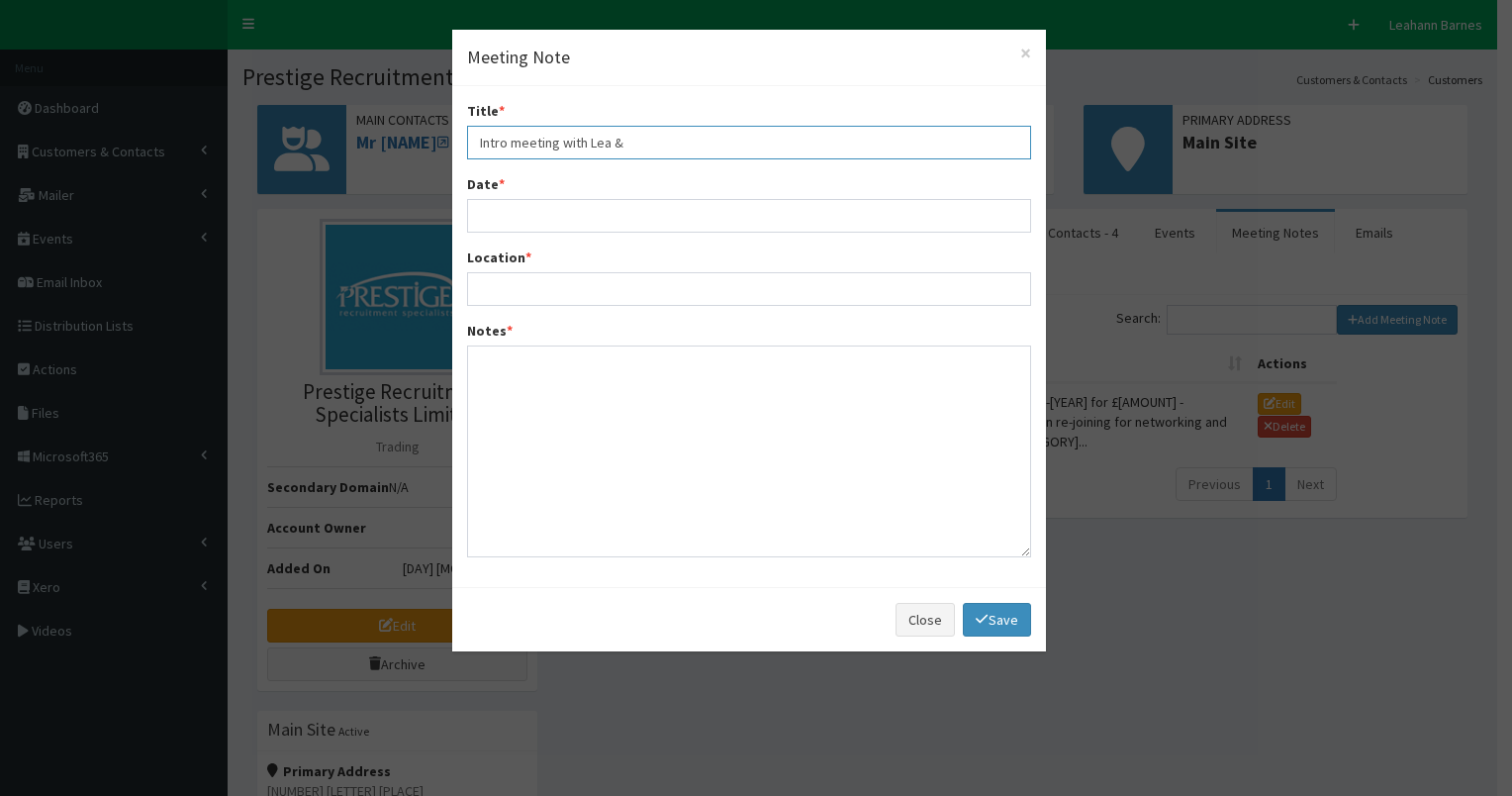 type on "Intro meeting with Lea &" 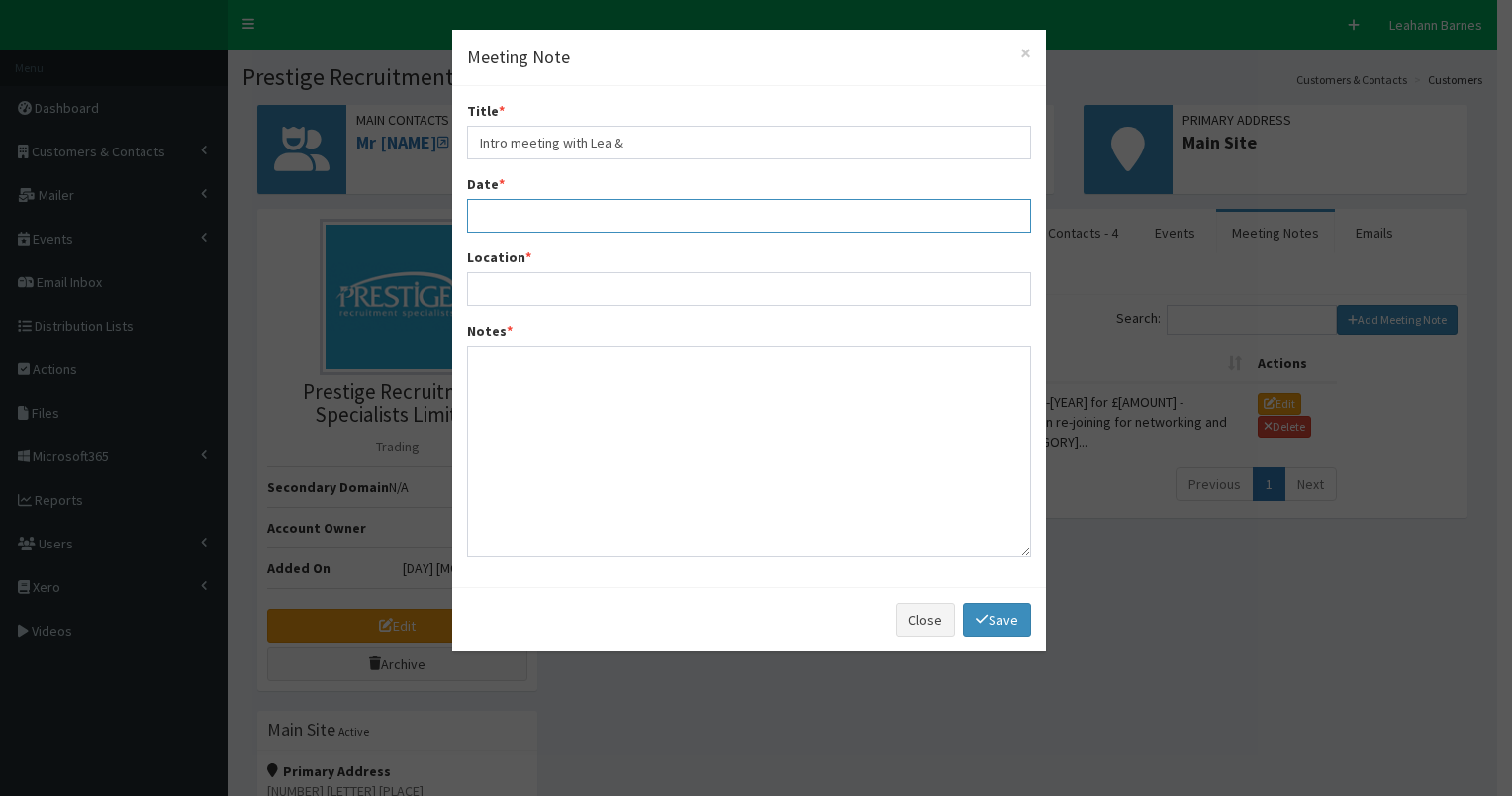 click on "Date  *" at bounding box center [749, 216] 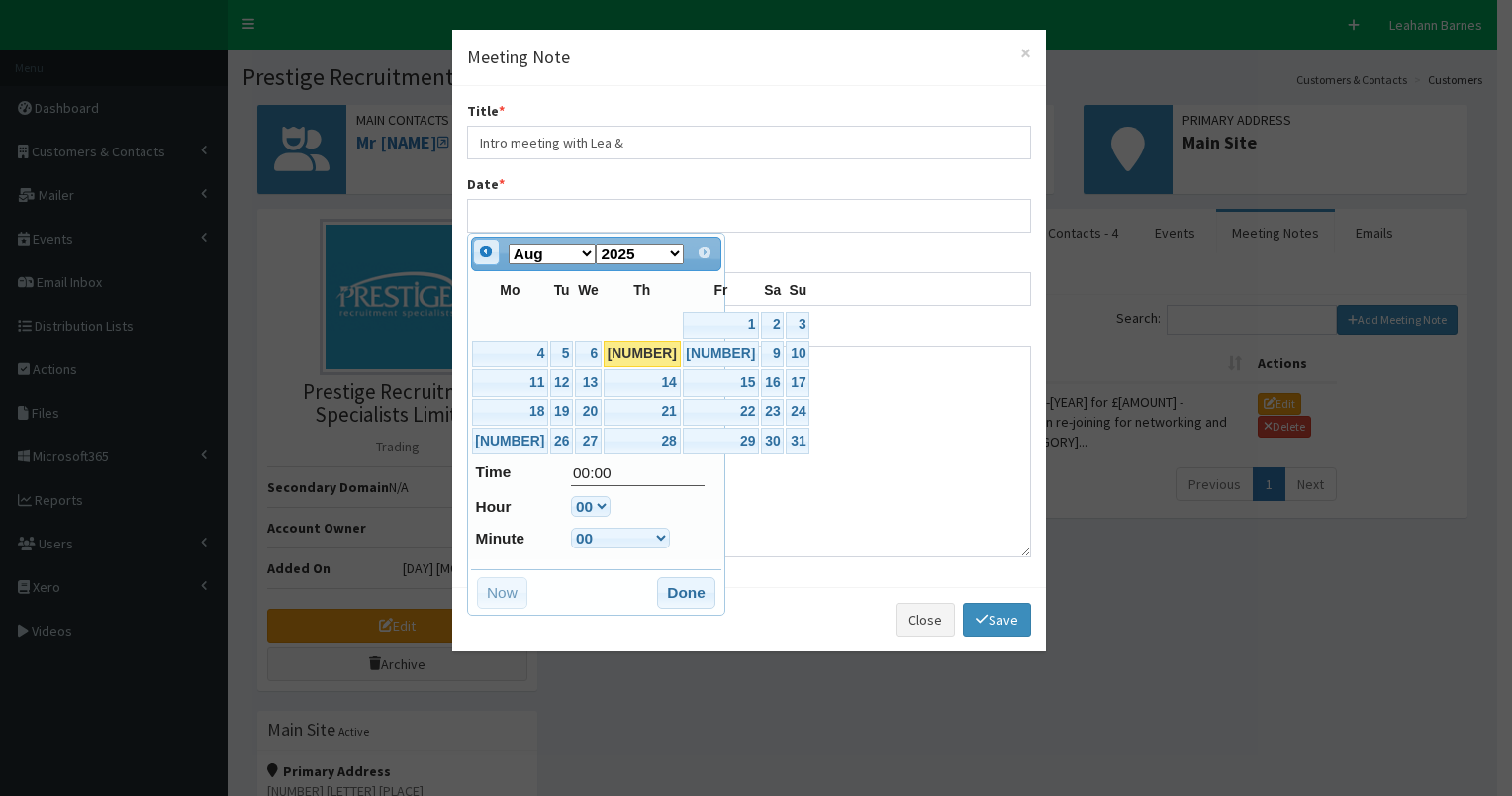 click on "Prev" at bounding box center (486, 251) 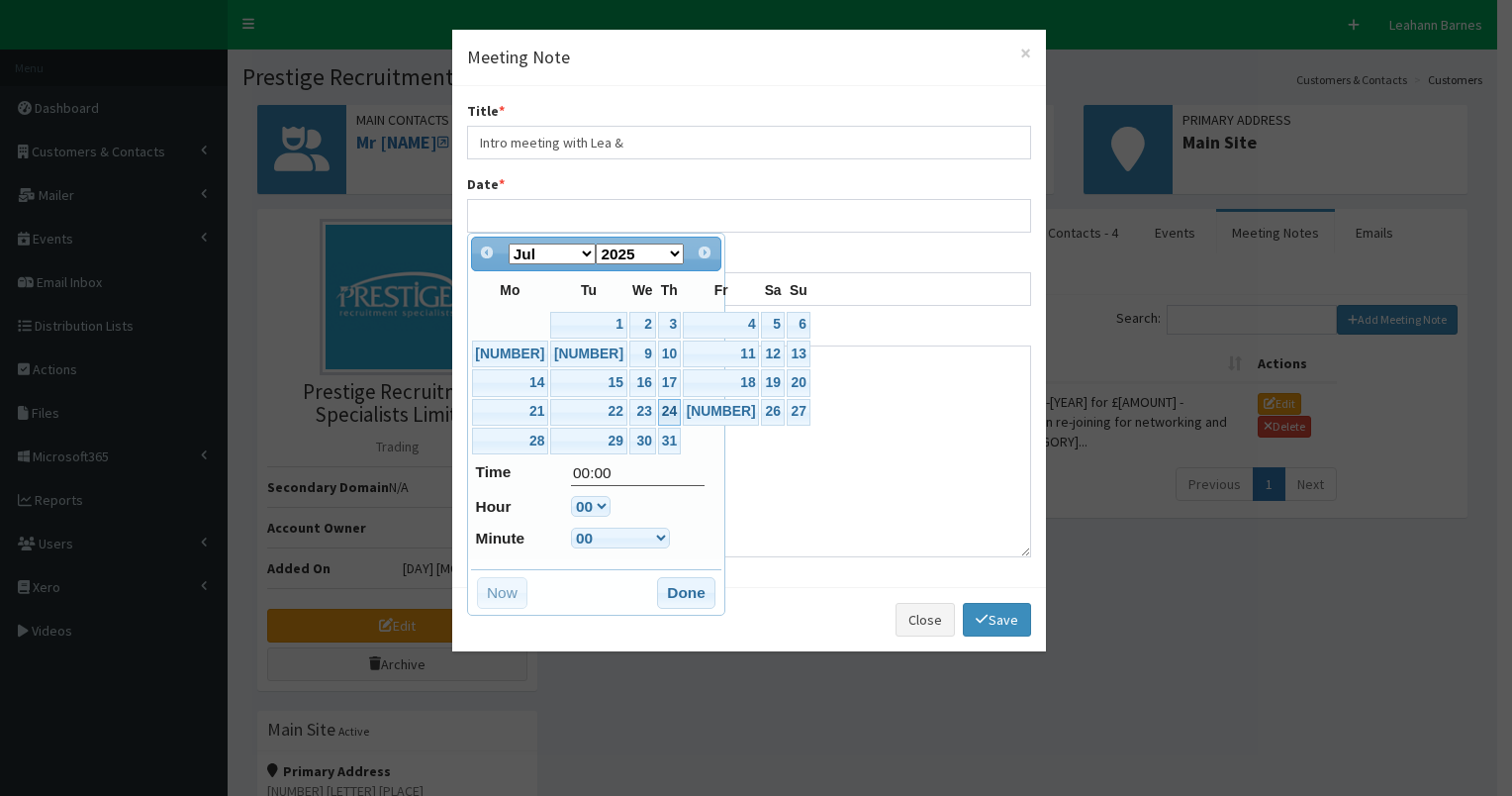 click on "24" at bounding box center (669, 412) 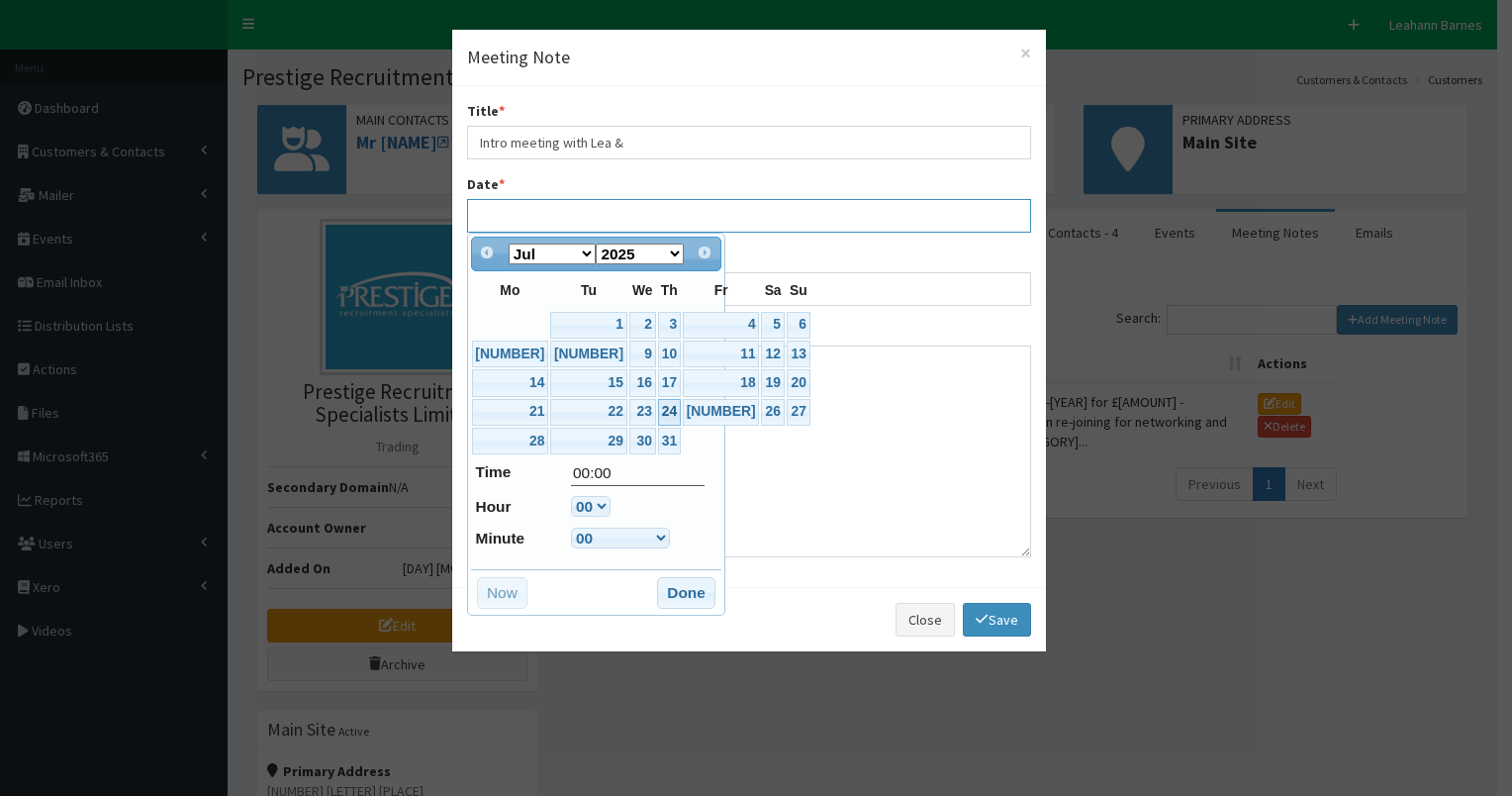 type on "24-07-2025 00:00" 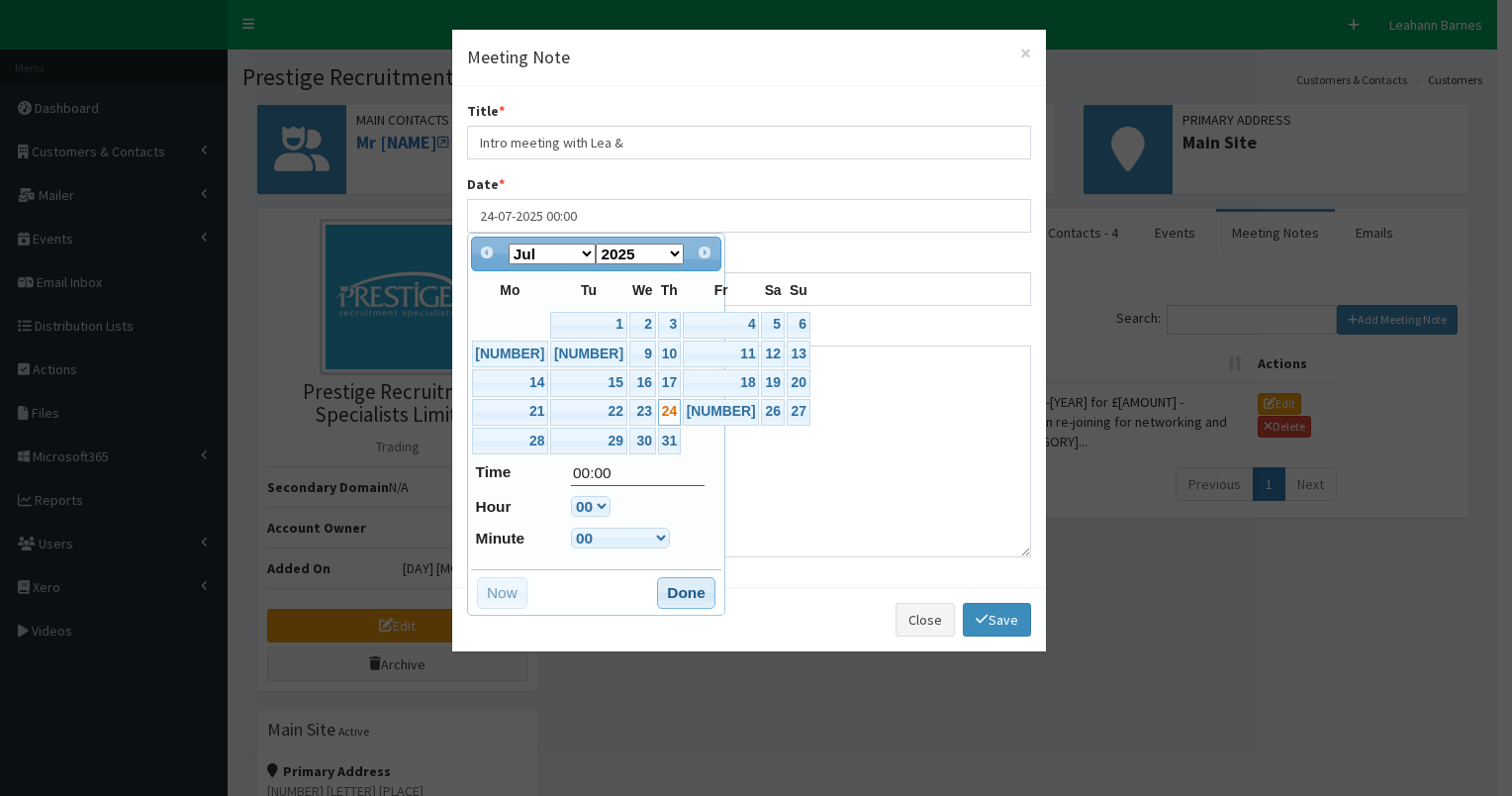click on "Done" at bounding box center [686, 593] 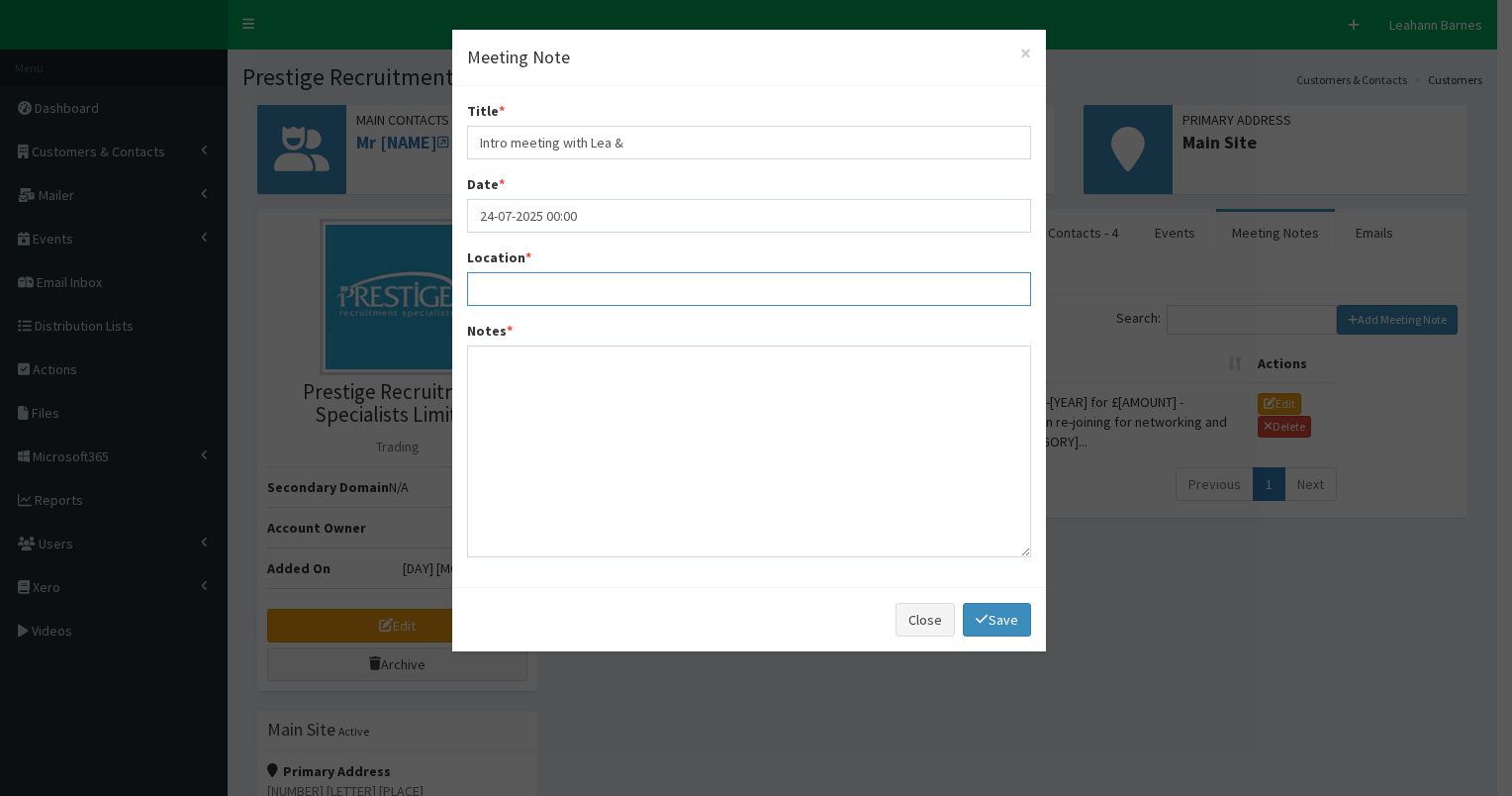click on "Location  *" at bounding box center [749, 289] 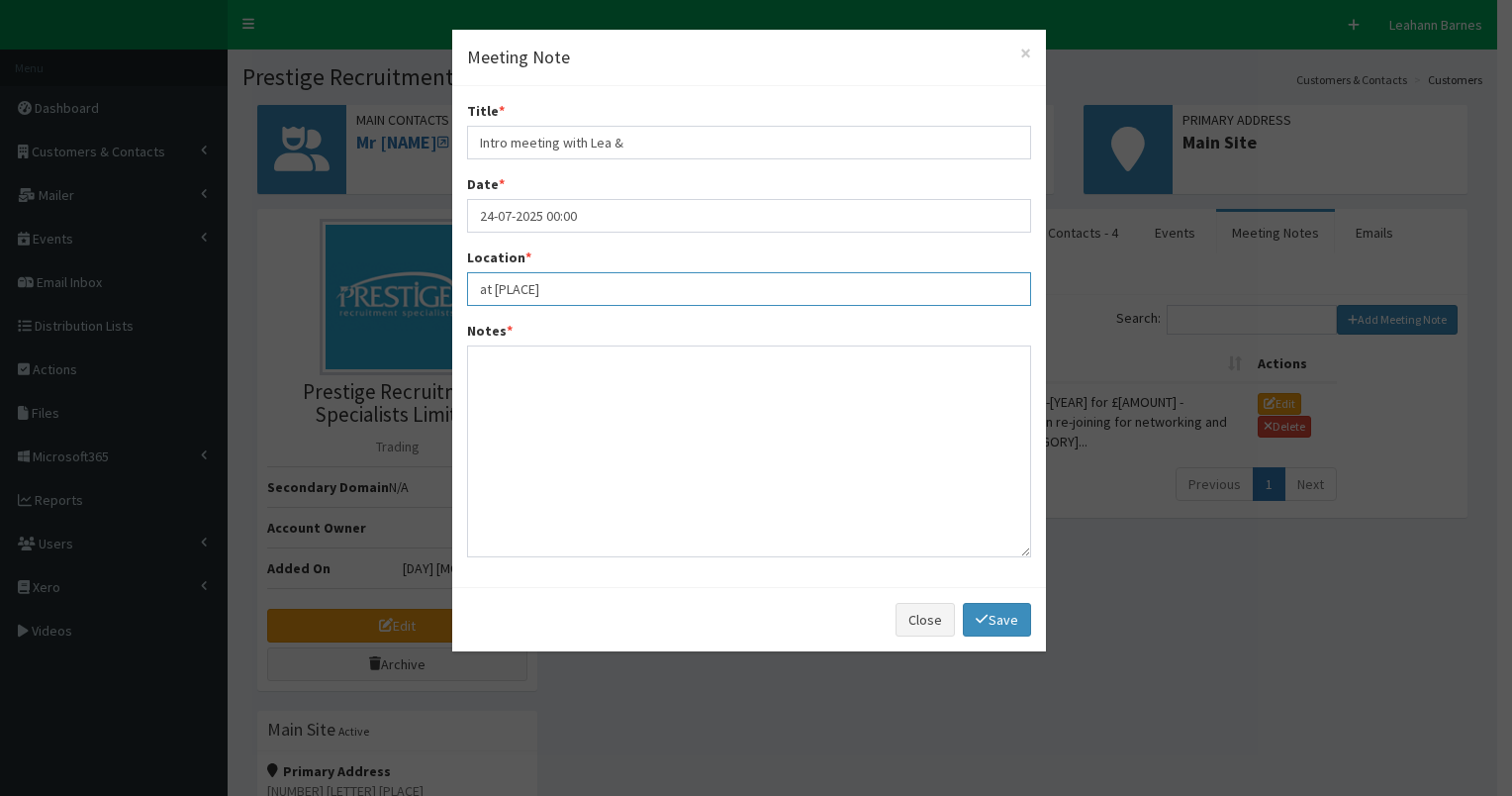 type on "at Hearth" 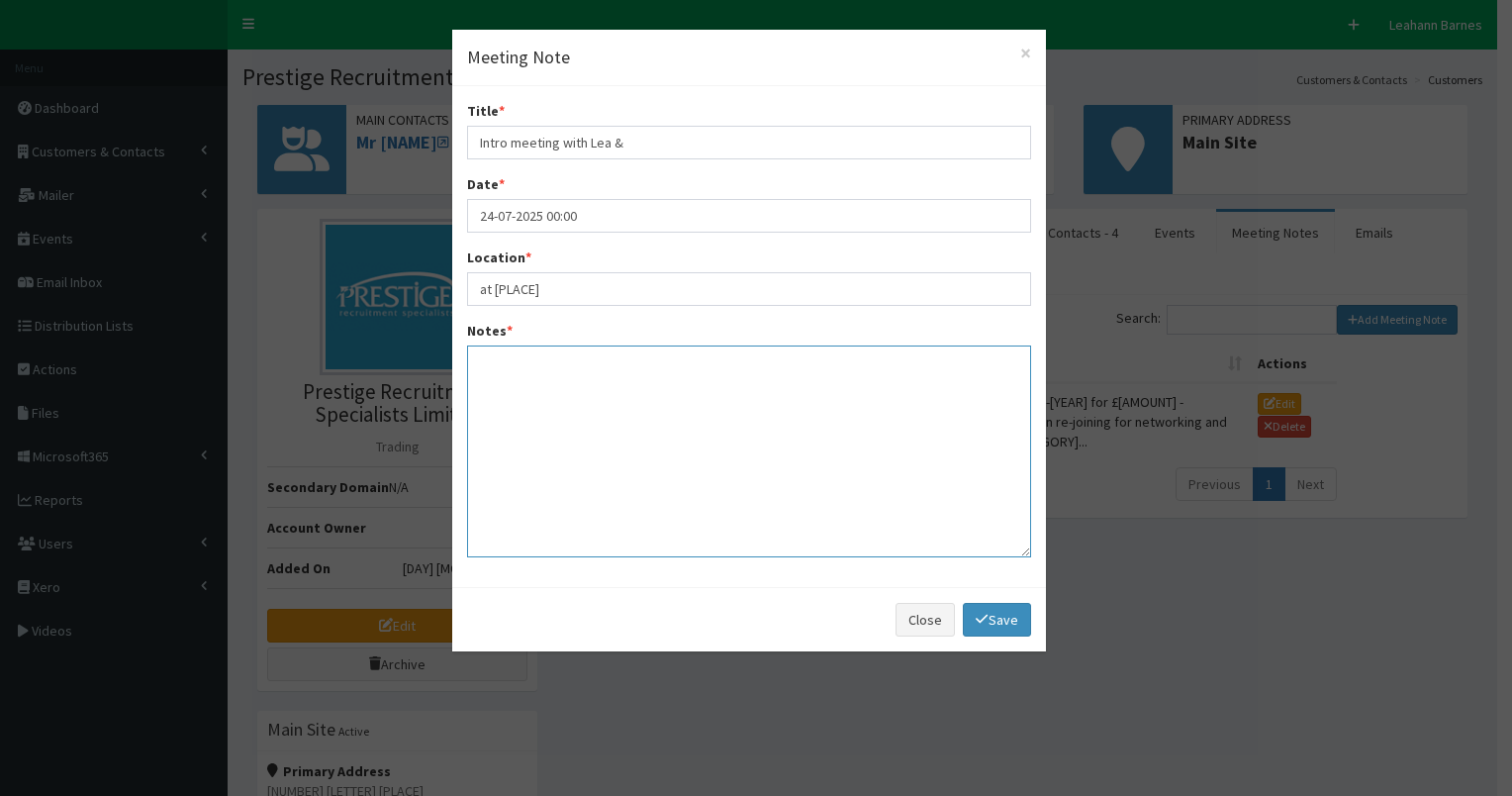 click on "Notes  *" at bounding box center [749, 451] 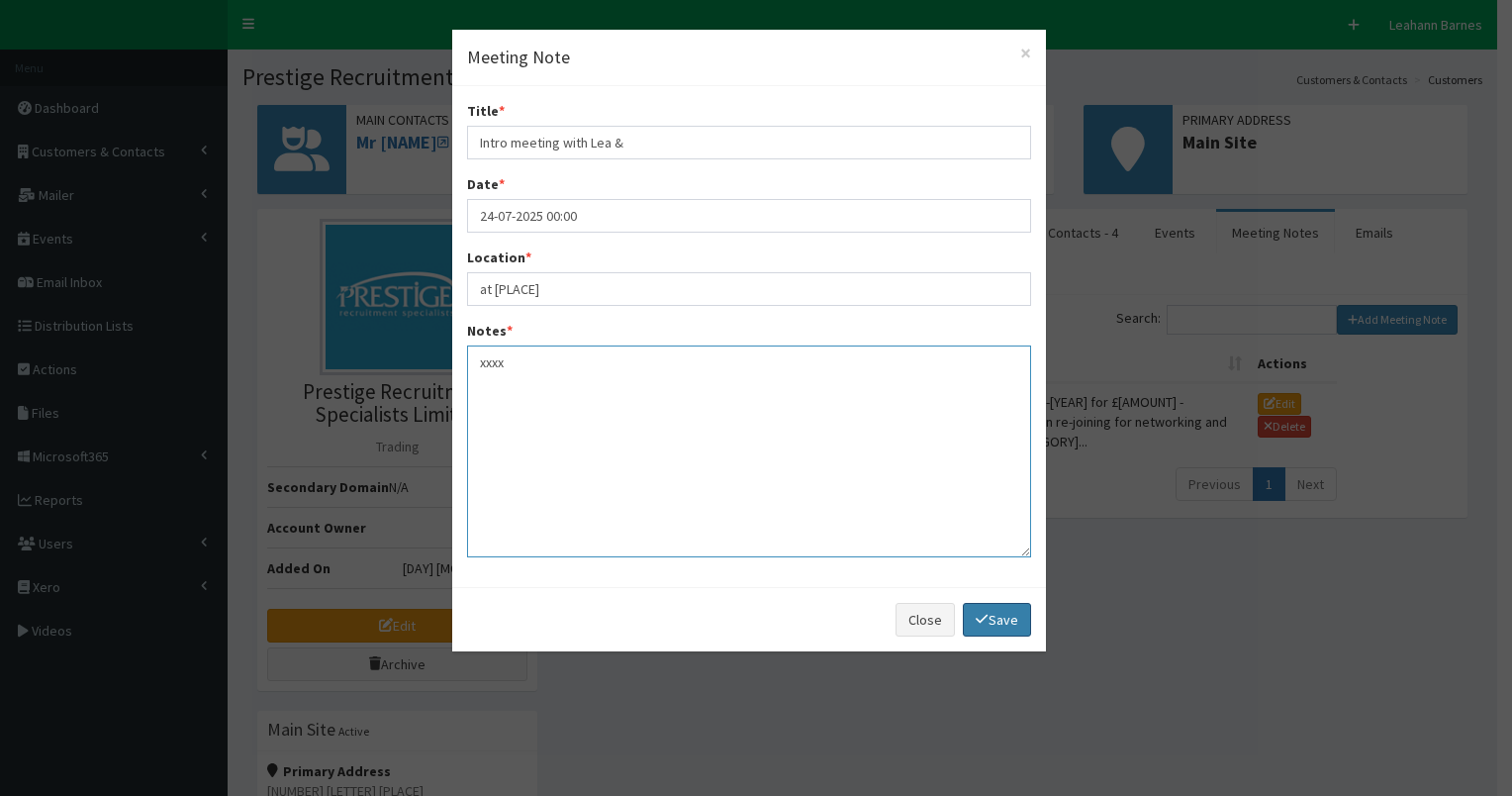 type on "xxxx" 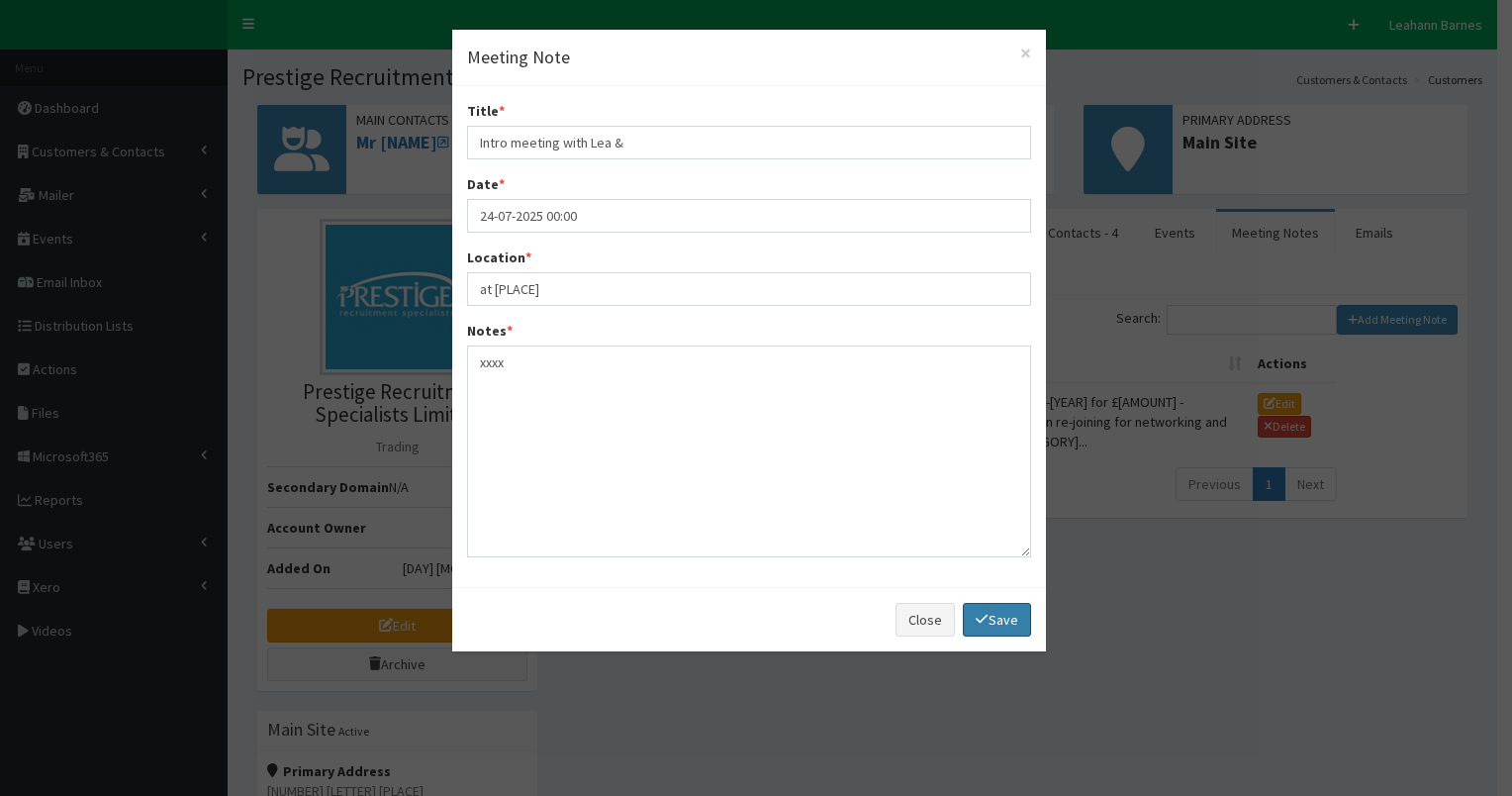 click on "Save" at bounding box center [996, 620] 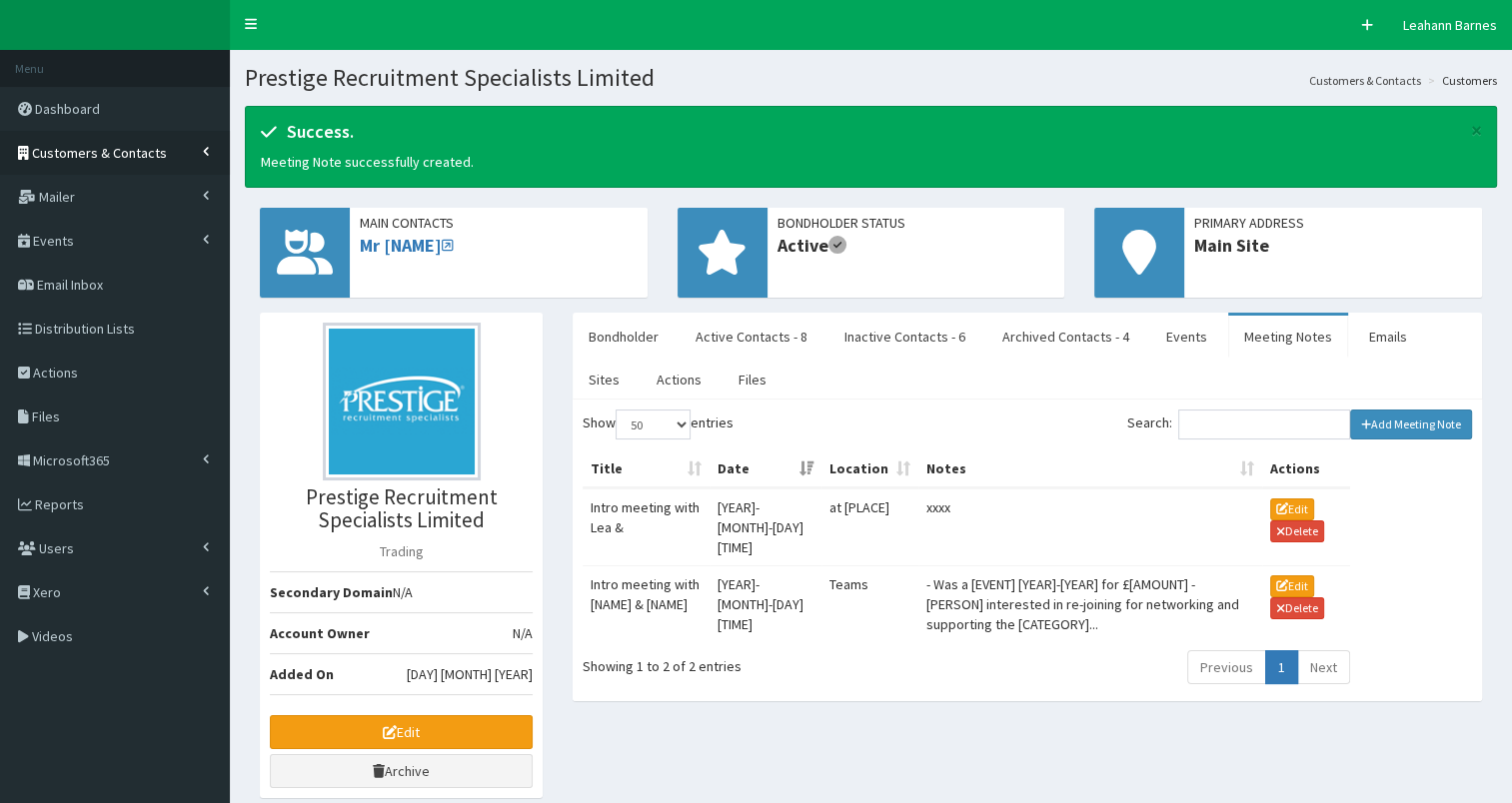 click on "Customers & Contacts" at bounding box center [99, 153] 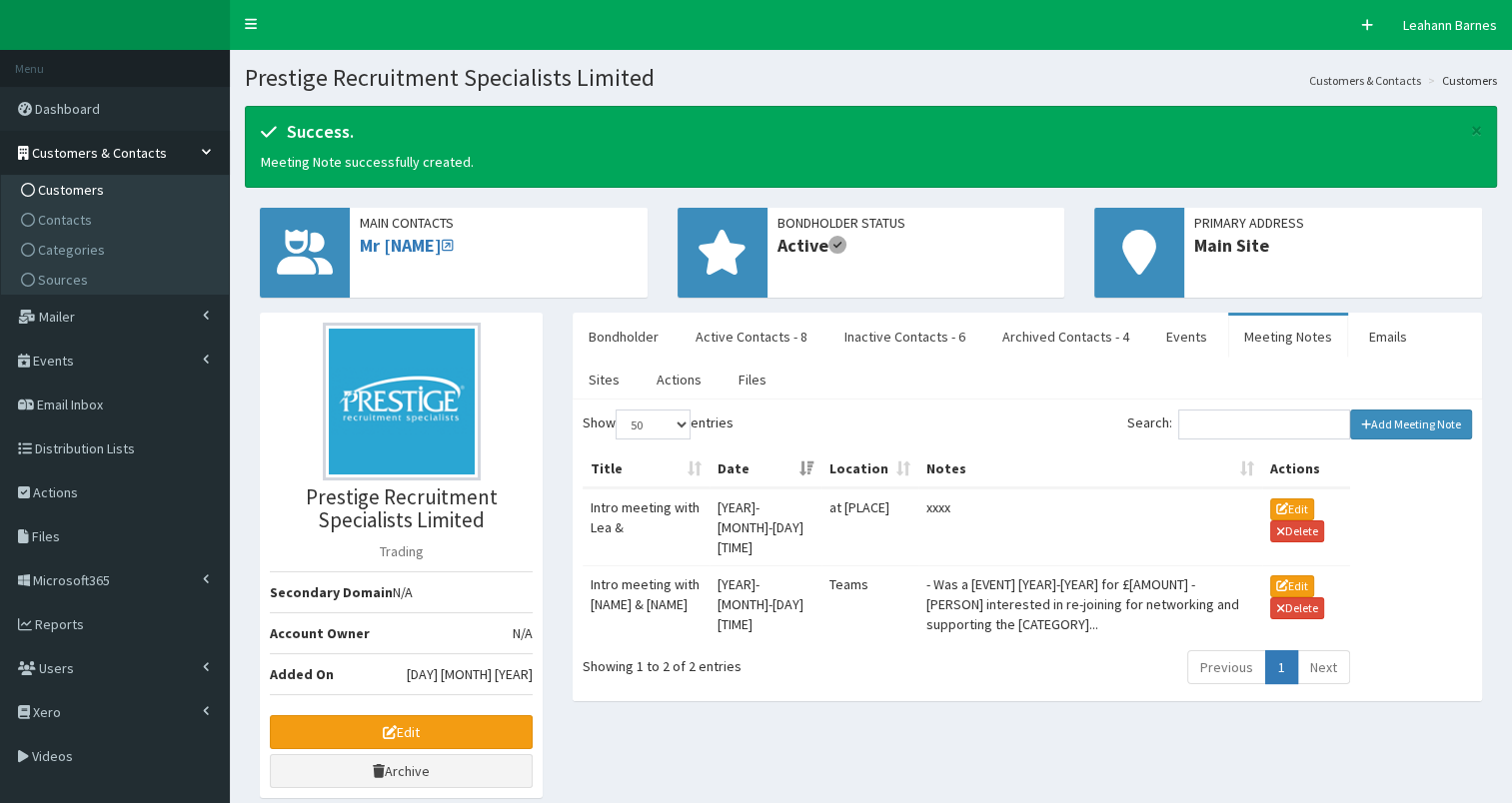 click on "Customers" at bounding box center (71, 190) 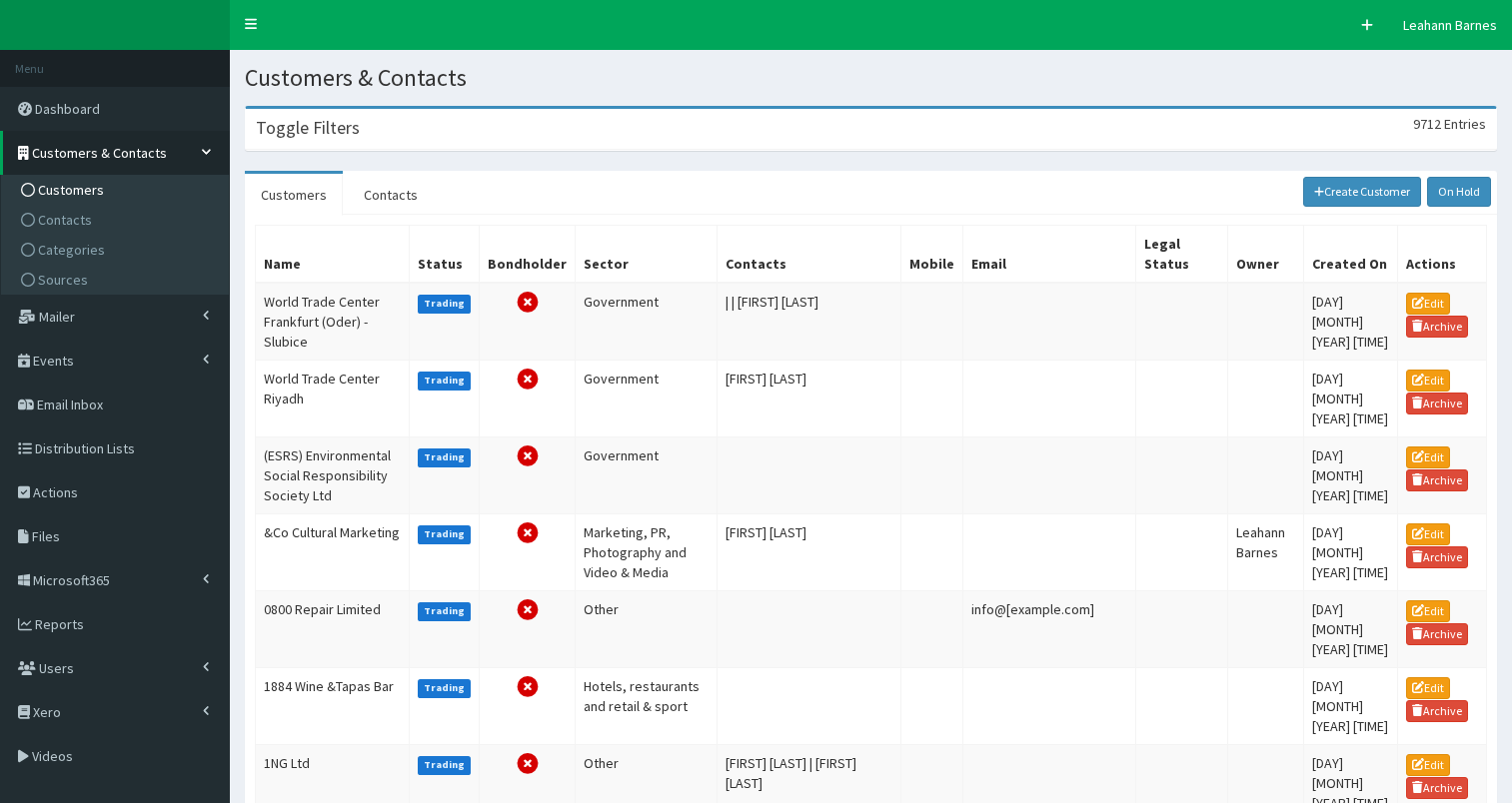 scroll, scrollTop: 0, scrollLeft: 0, axis: both 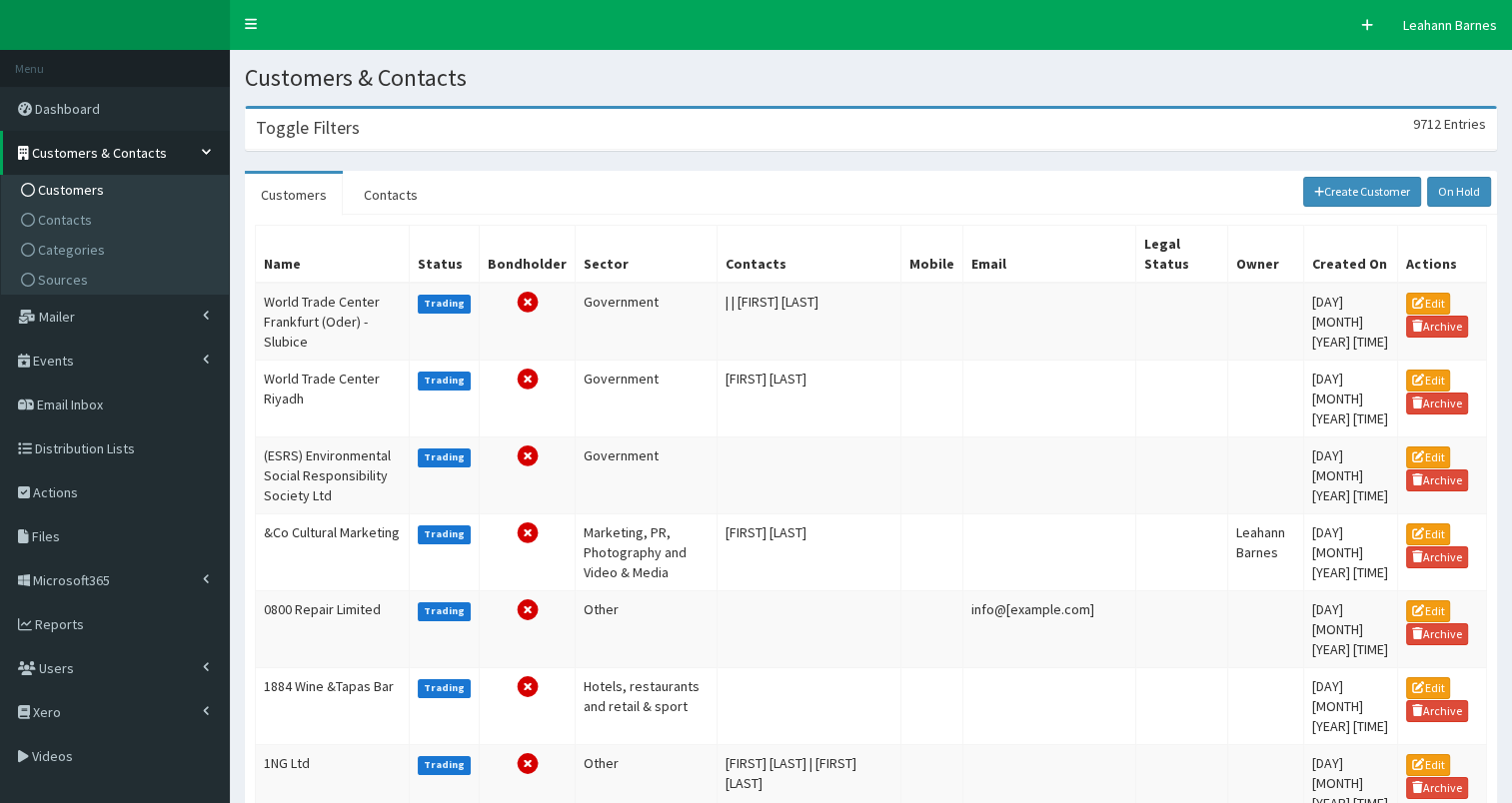click on "Toggle Filters" at bounding box center (308, 128) 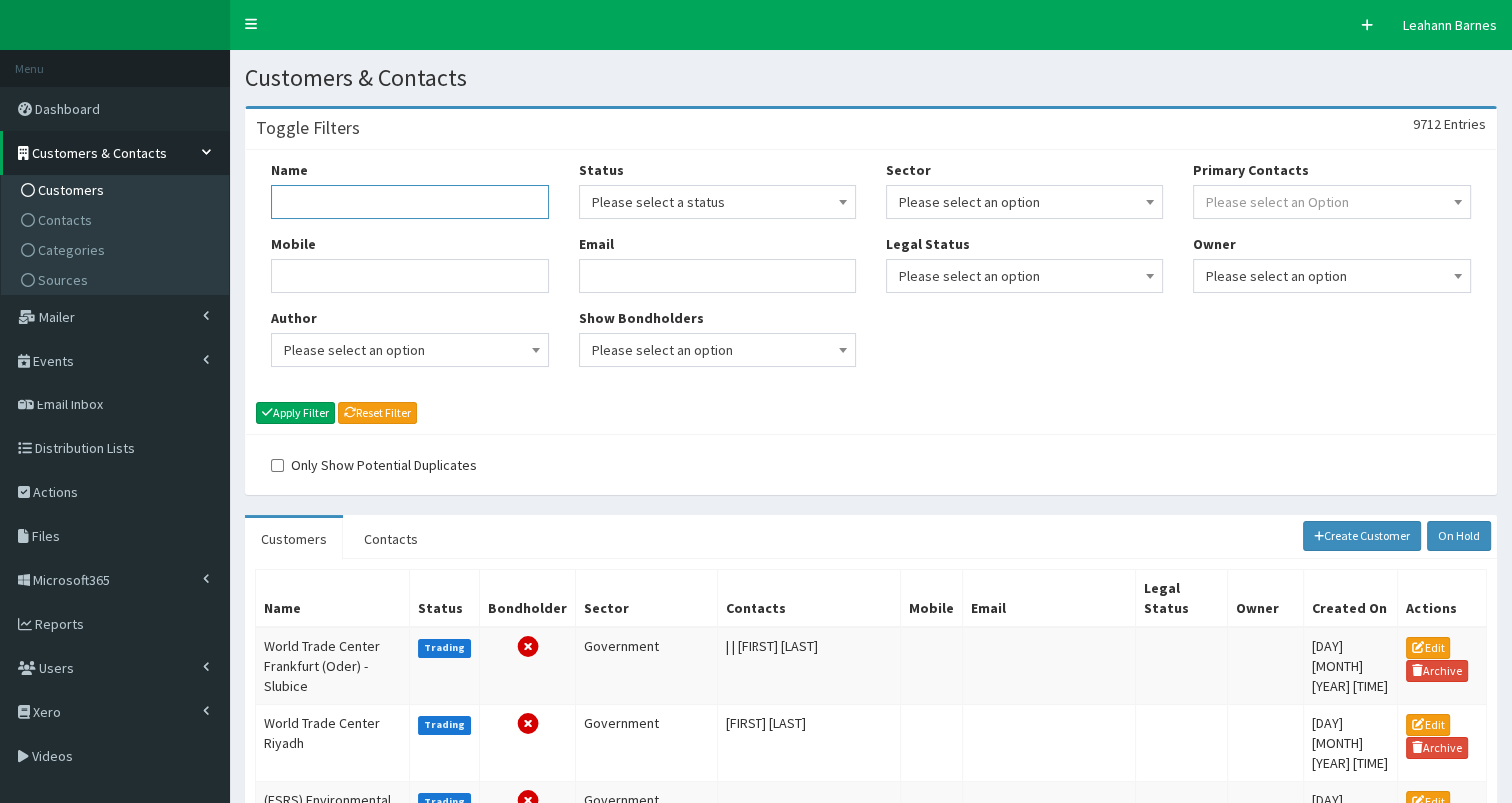 click on "Name" at bounding box center [410, 202] 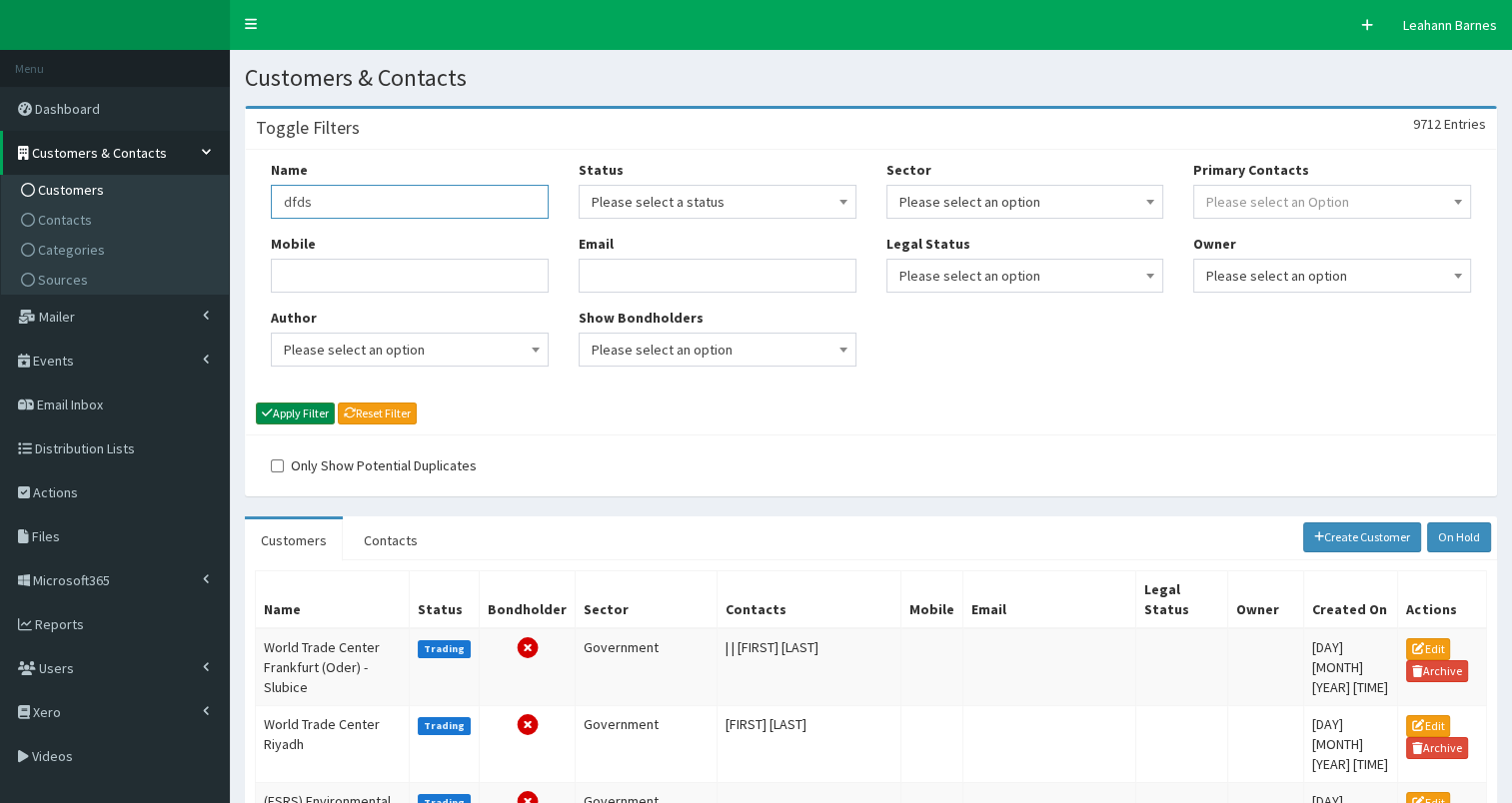 type on "dfds" 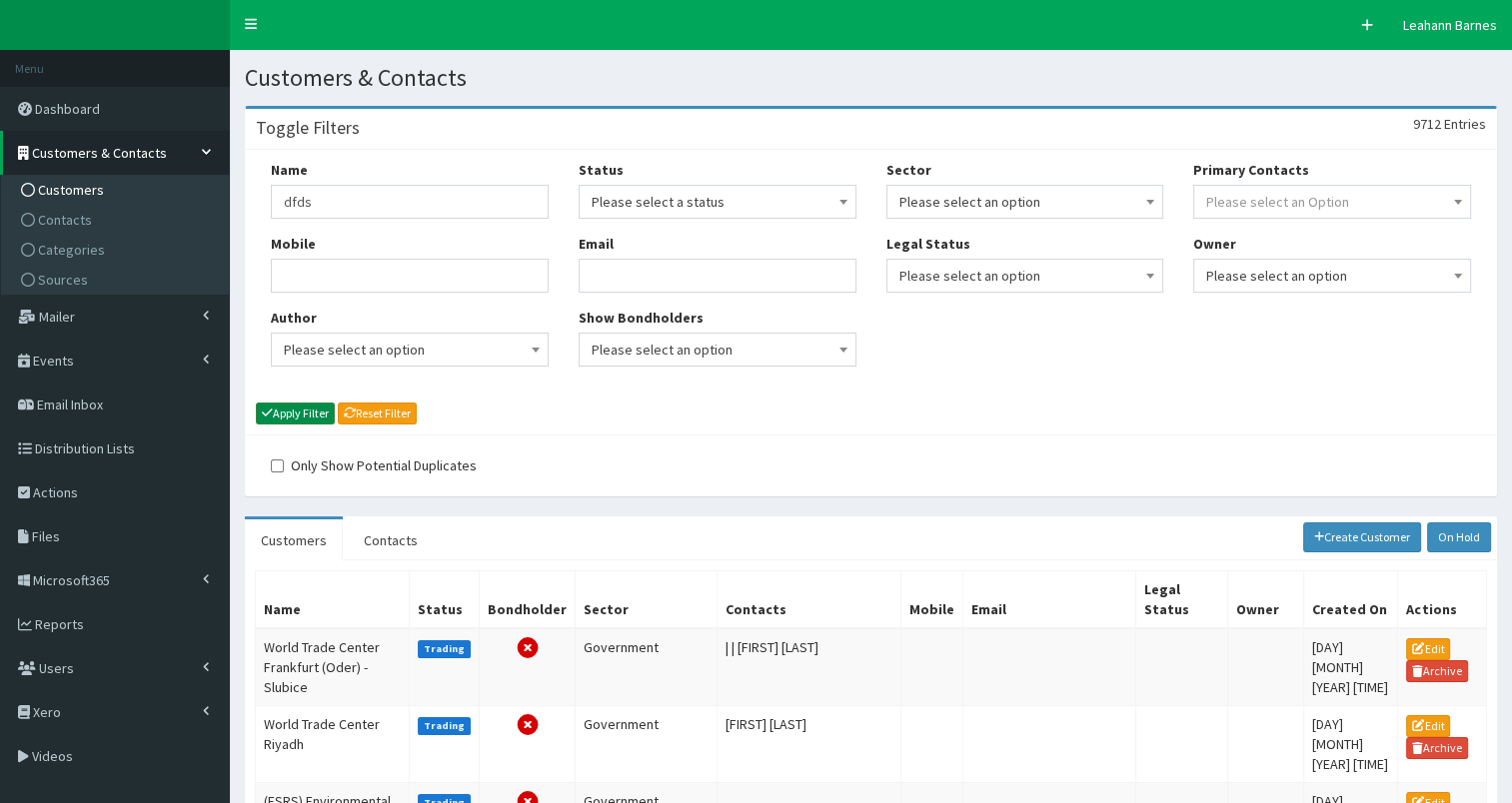 click on "Apply Filter" at bounding box center [295, 413] 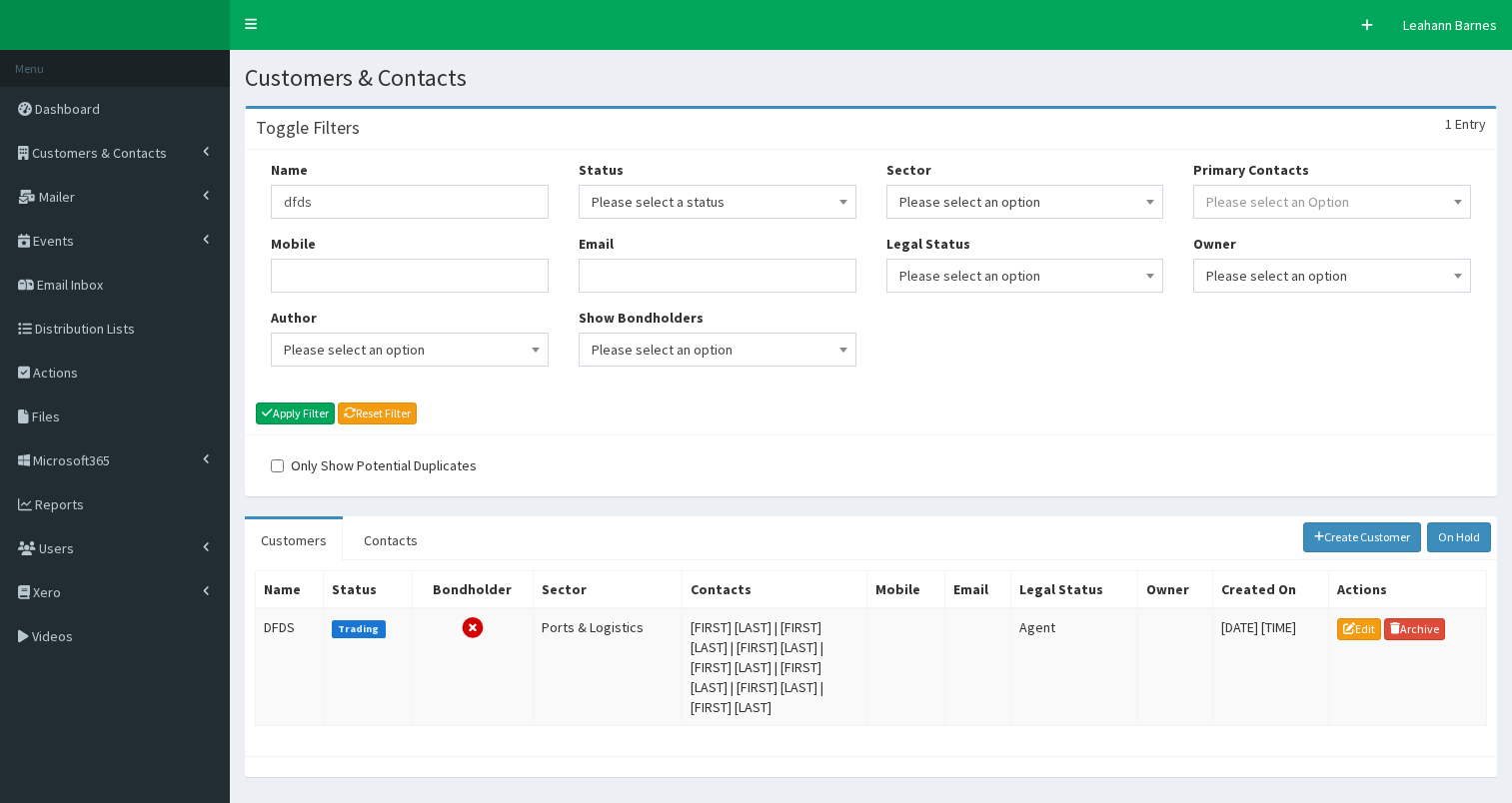 scroll, scrollTop: 0, scrollLeft: 0, axis: both 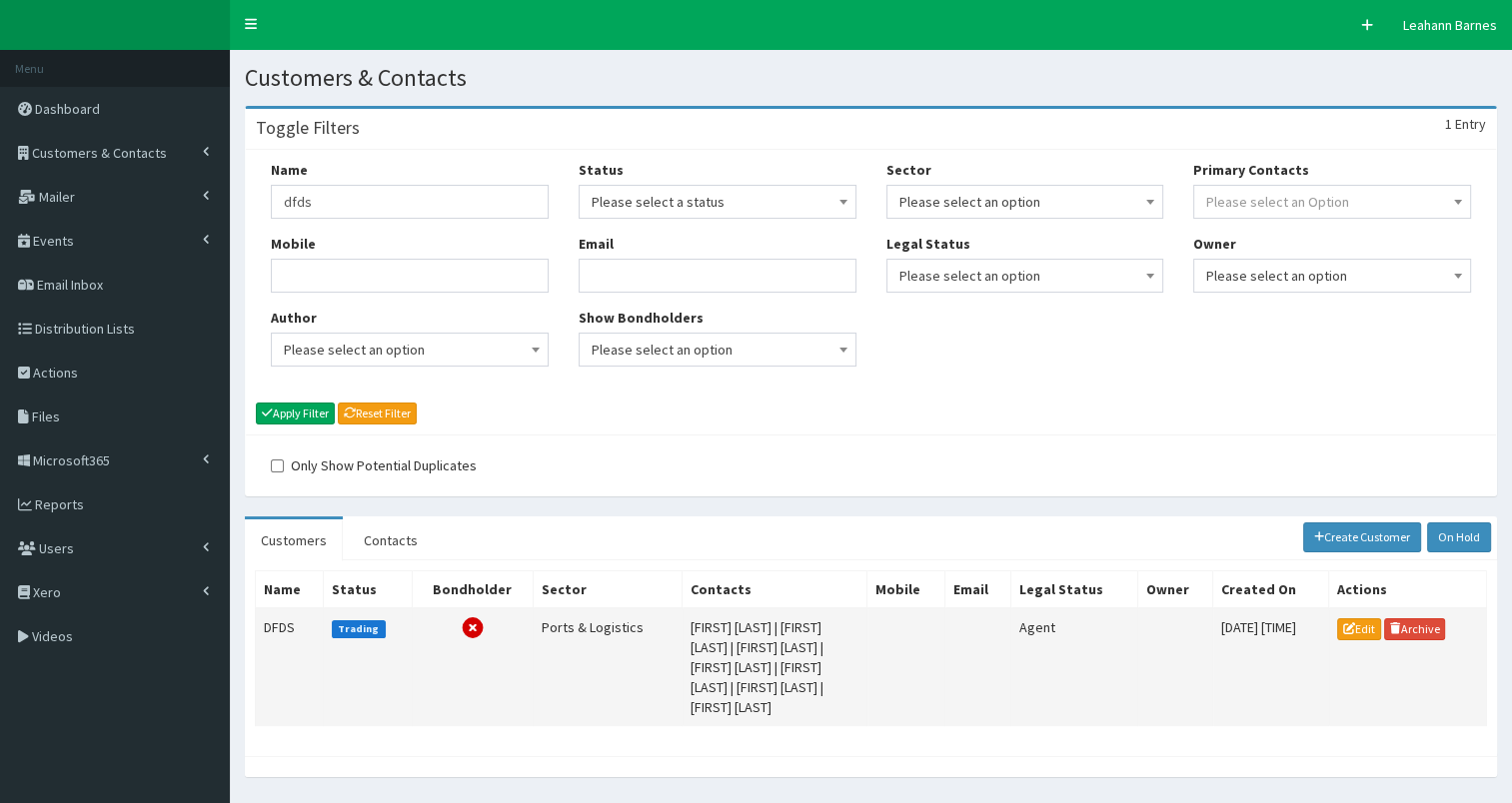 click on "DFDS" at bounding box center (290, 667) 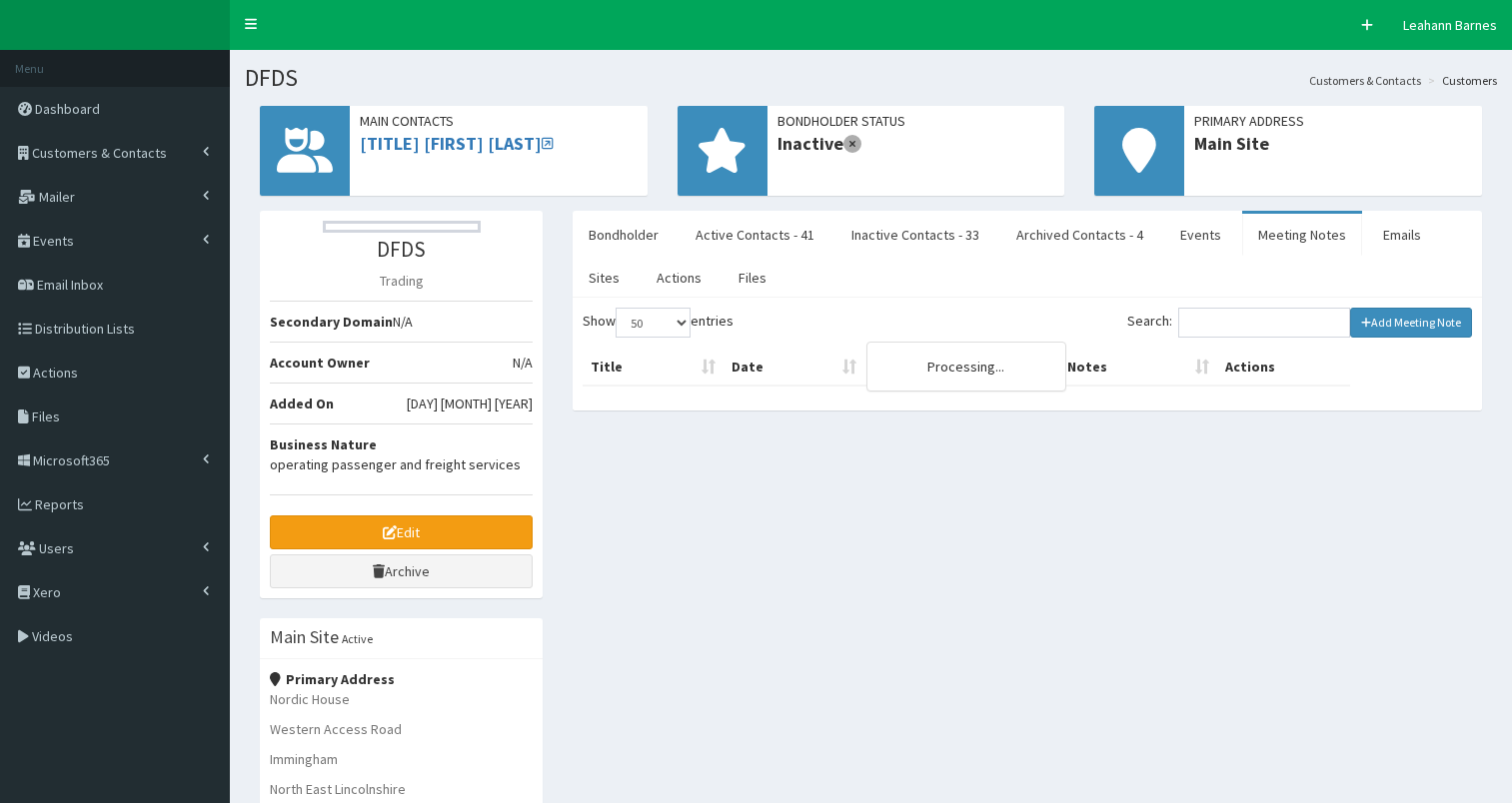 select on "50" 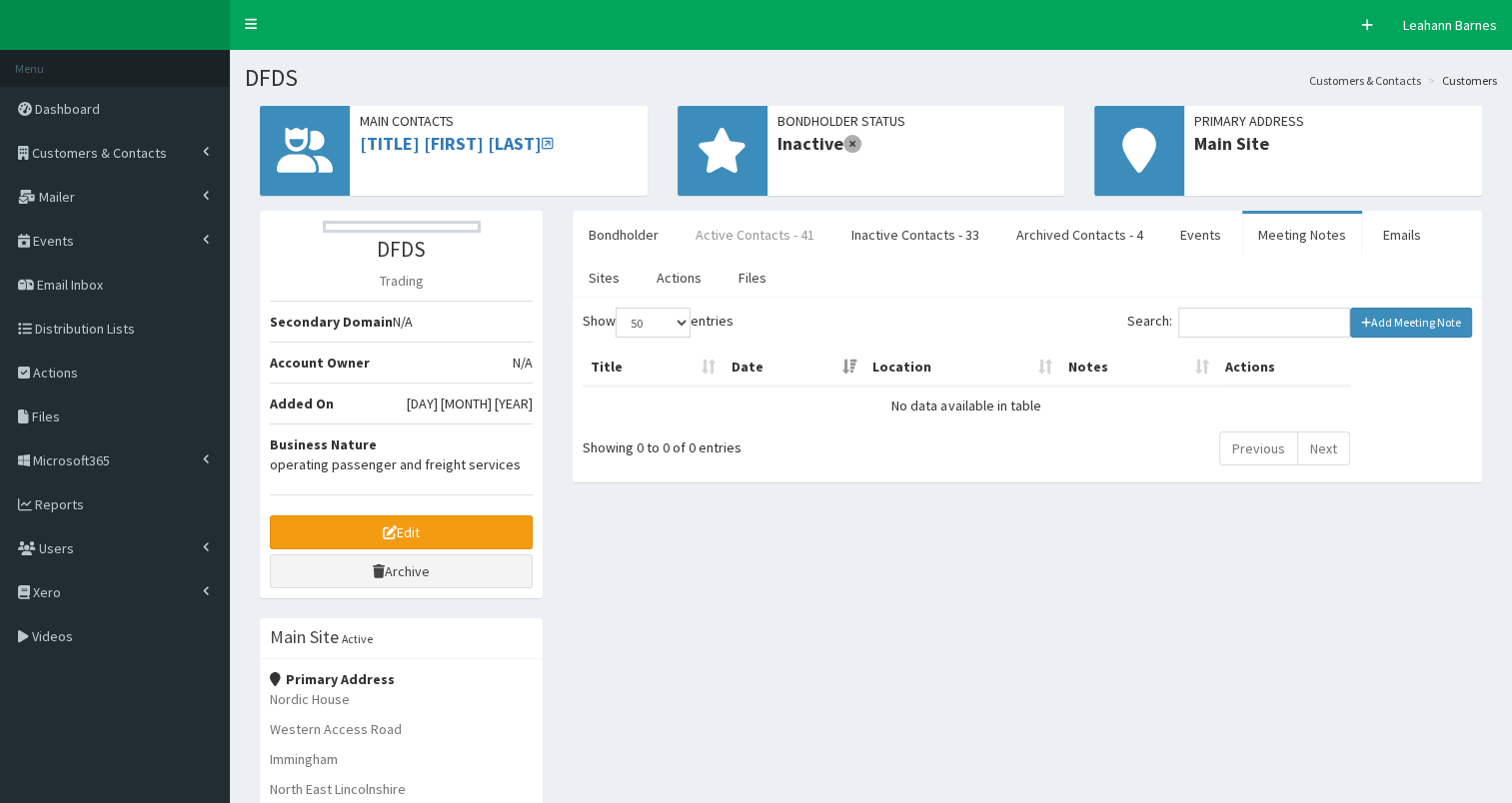 click on "Active Contacts - 41" at bounding box center [755, 235] 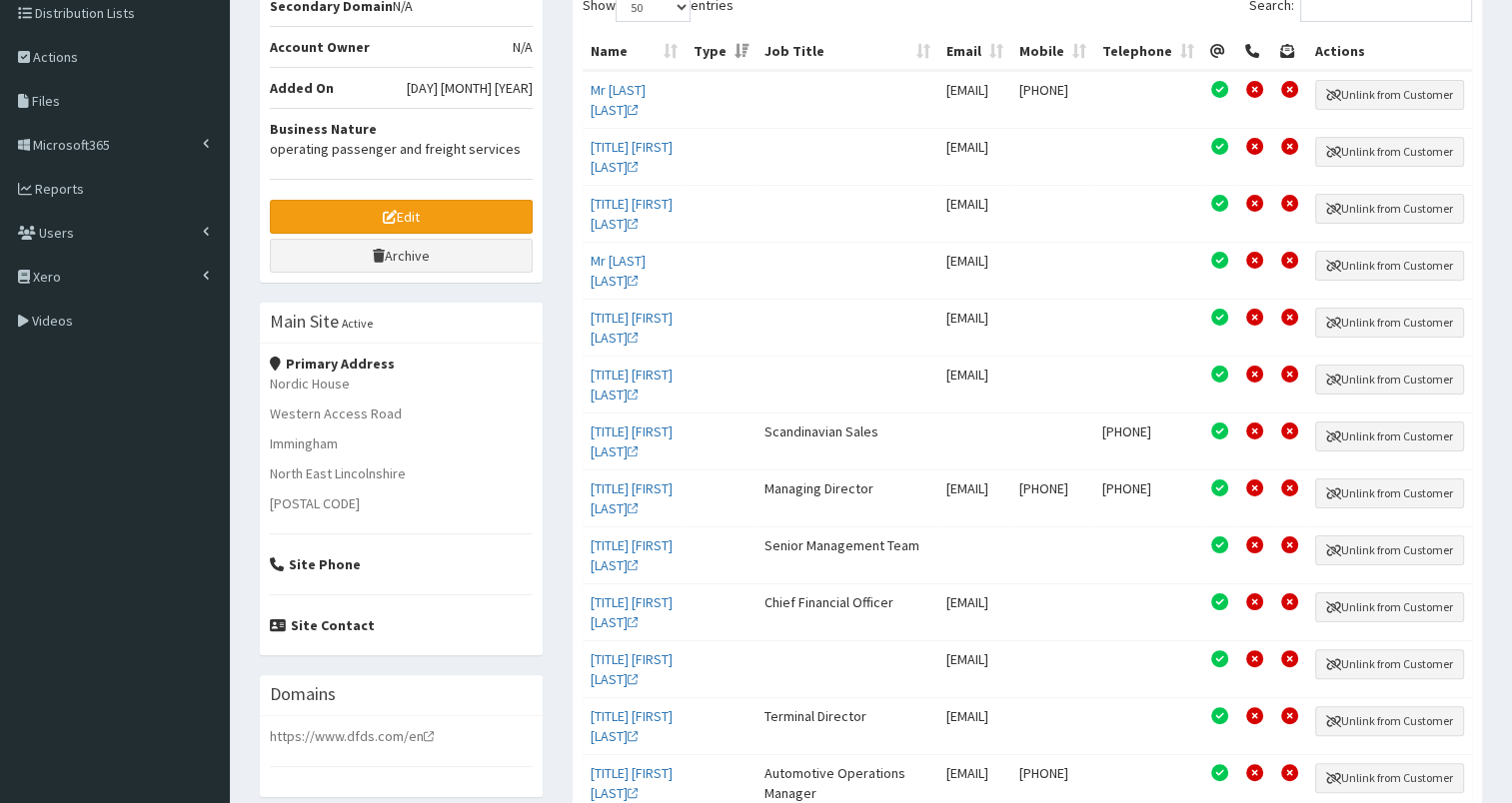 scroll, scrollTop: 320, scrollLeft: 0, axis: vertical 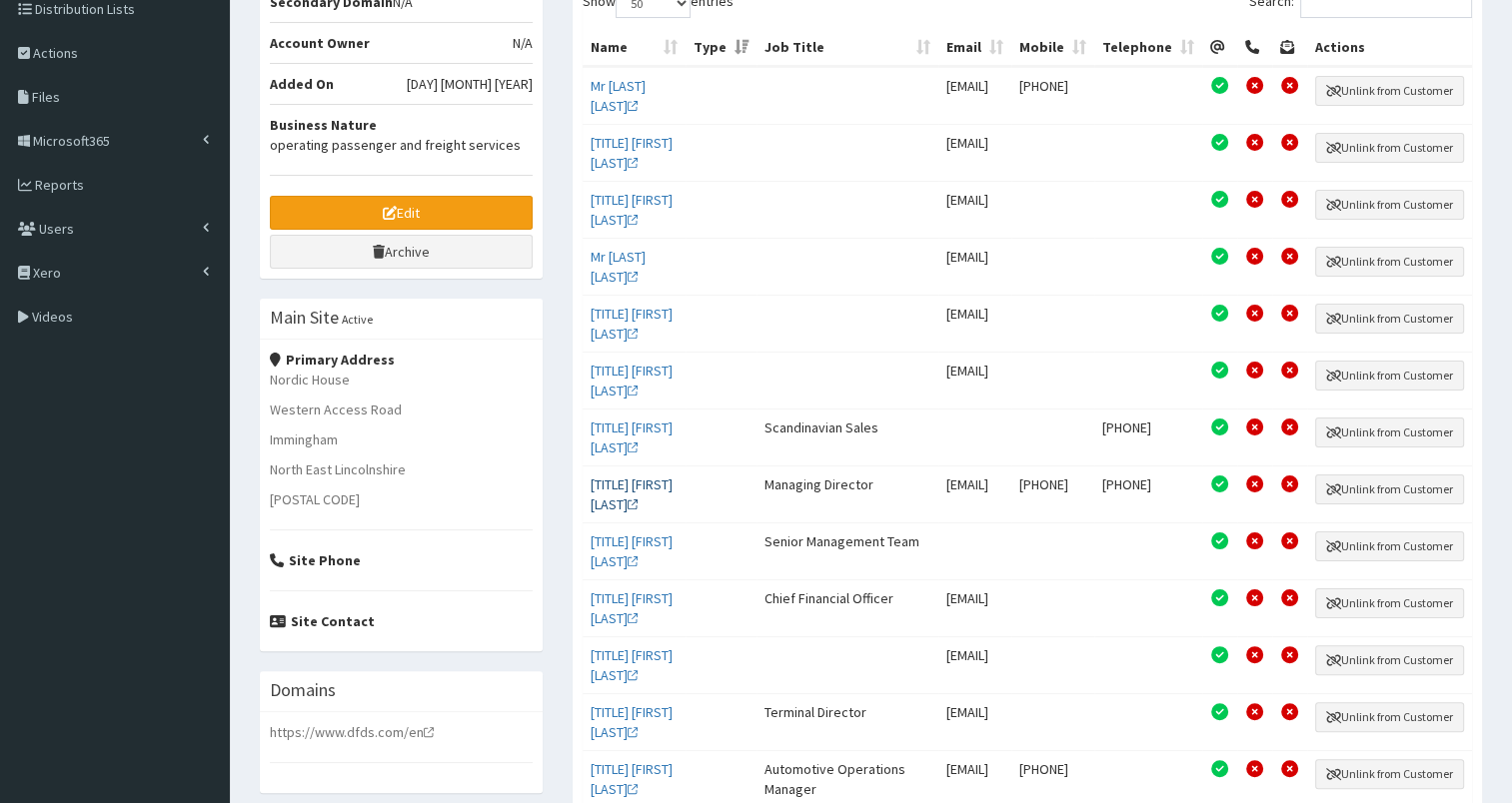 click on "Mr Andrew Byrne" at bounding box center [632, 494] 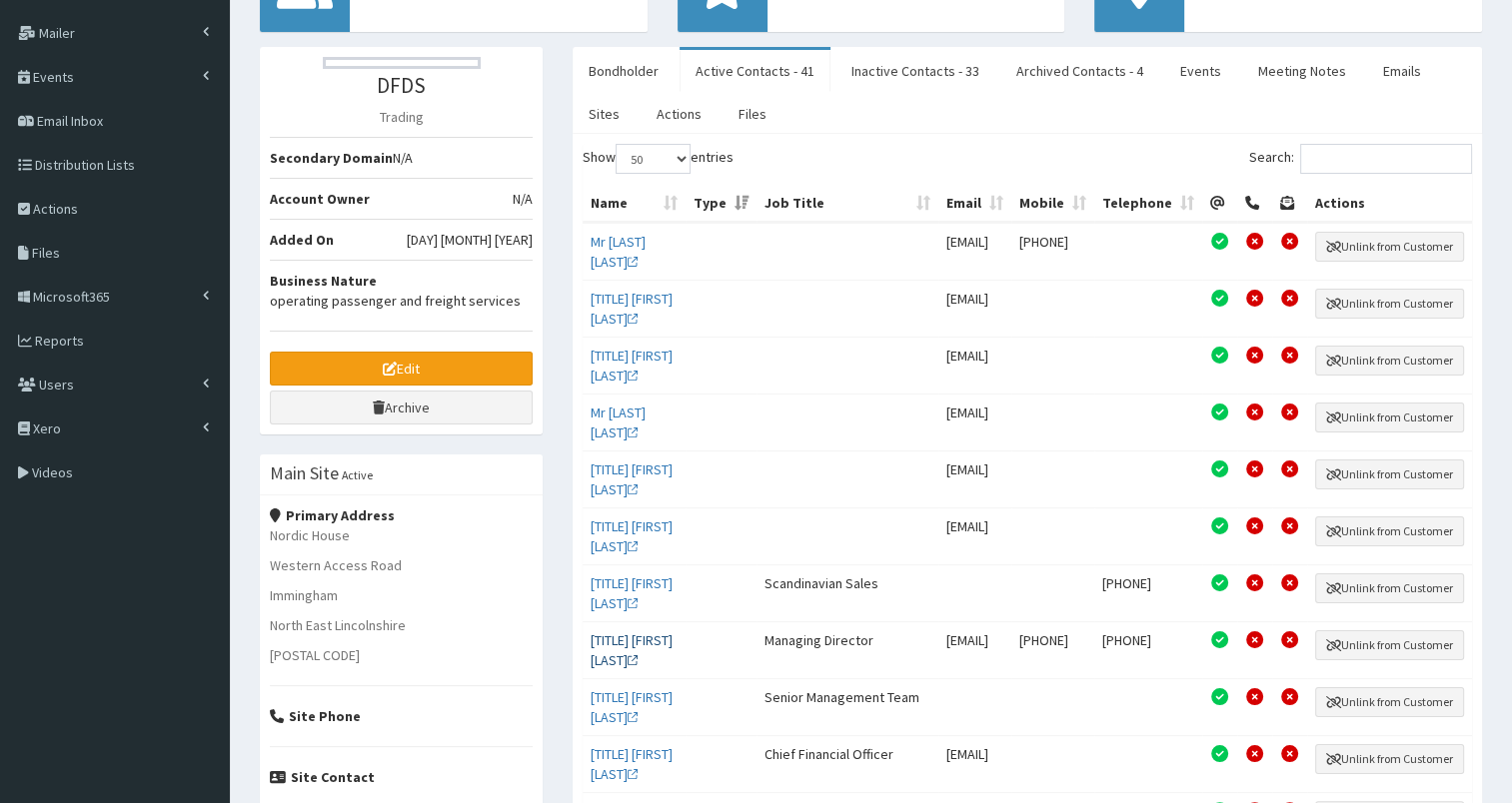scroll, scrollTop: 0, scrollLeft: 0, axis: both 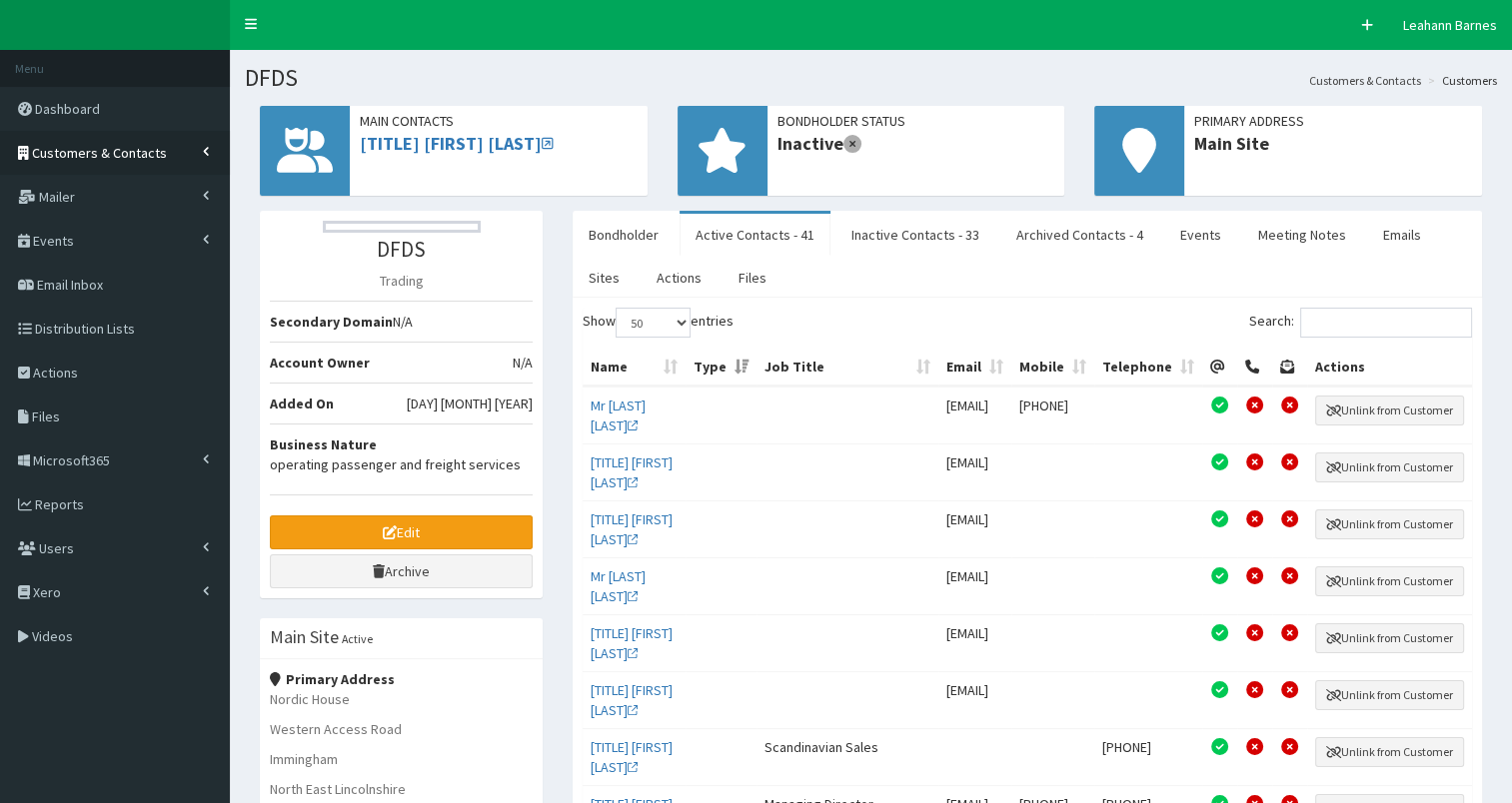 click on "Customers & Contacts" at bounding box center (99, 153) 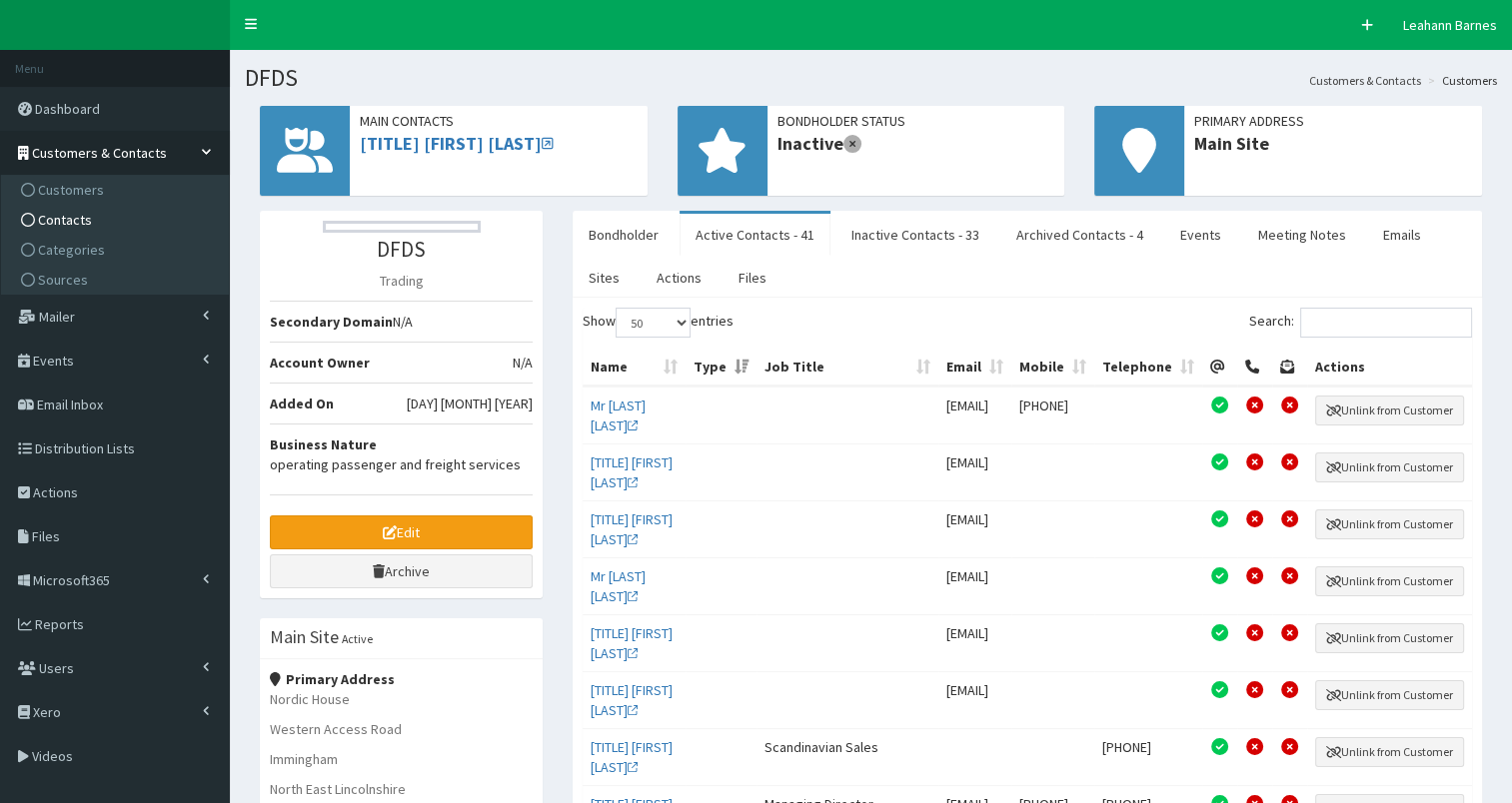 click on "Contacts" at bounding box center [65, 220] 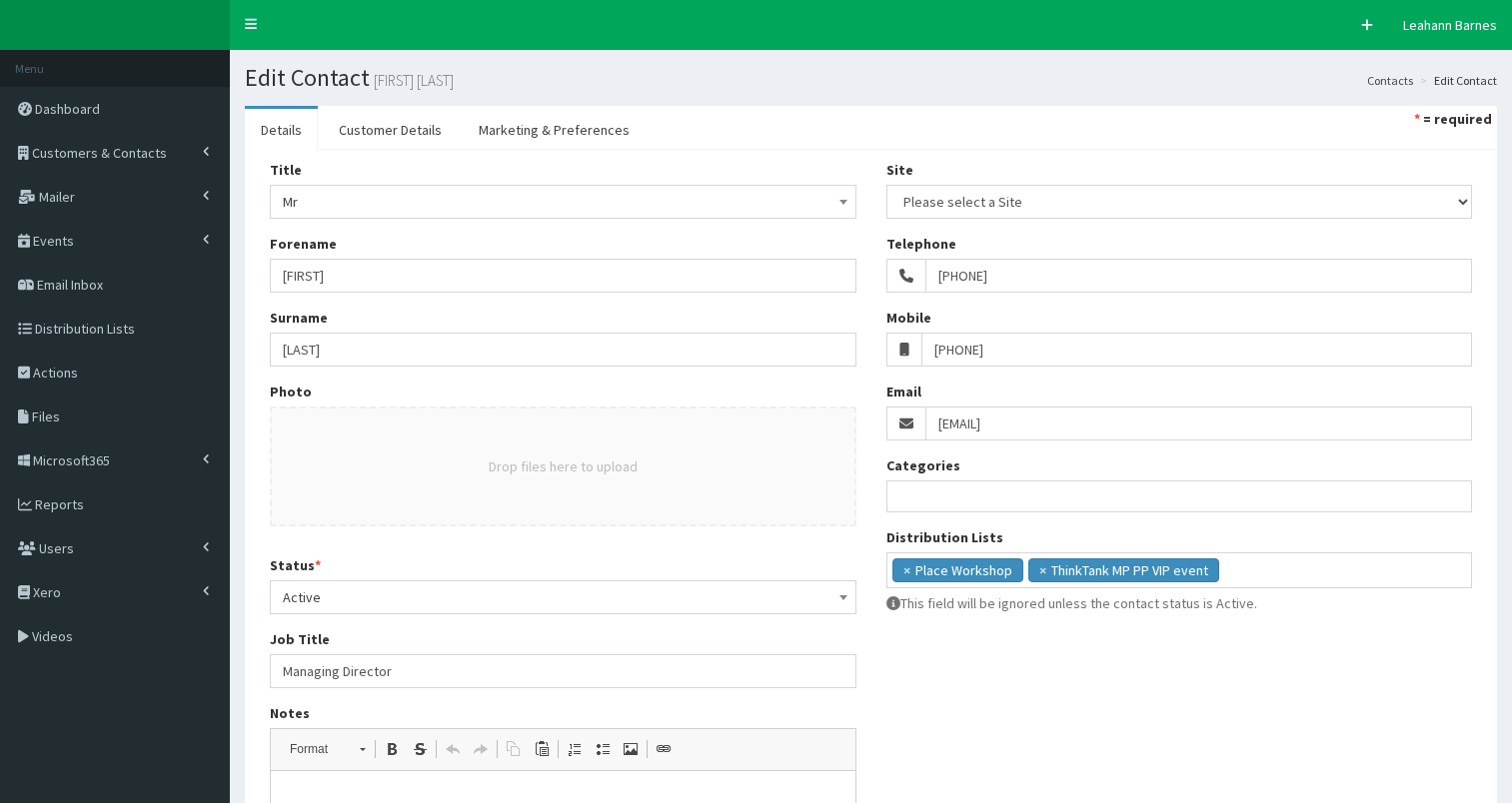 select 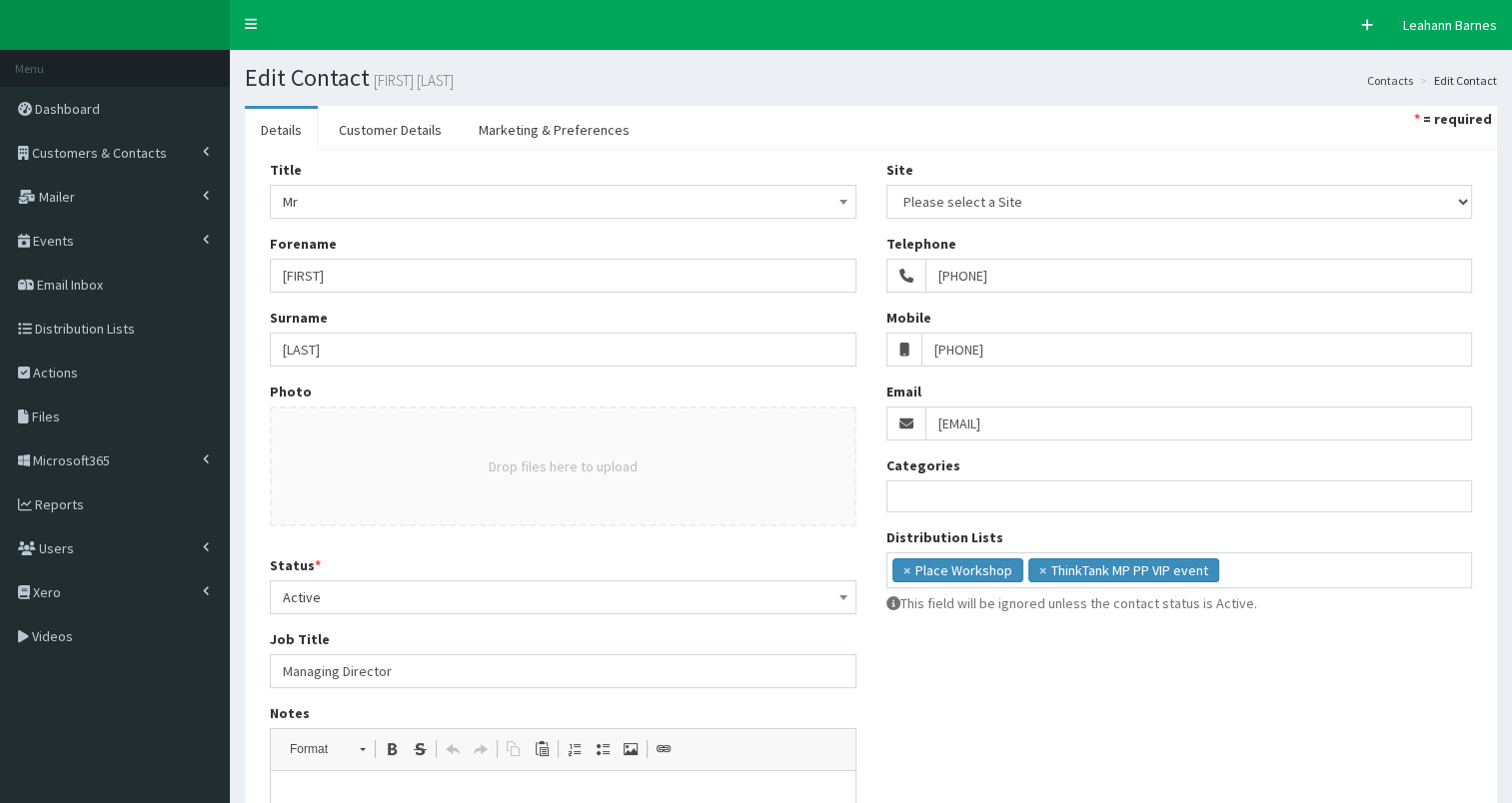 scroll, scrollTop: 0, scrollLeft: 0, axis: both 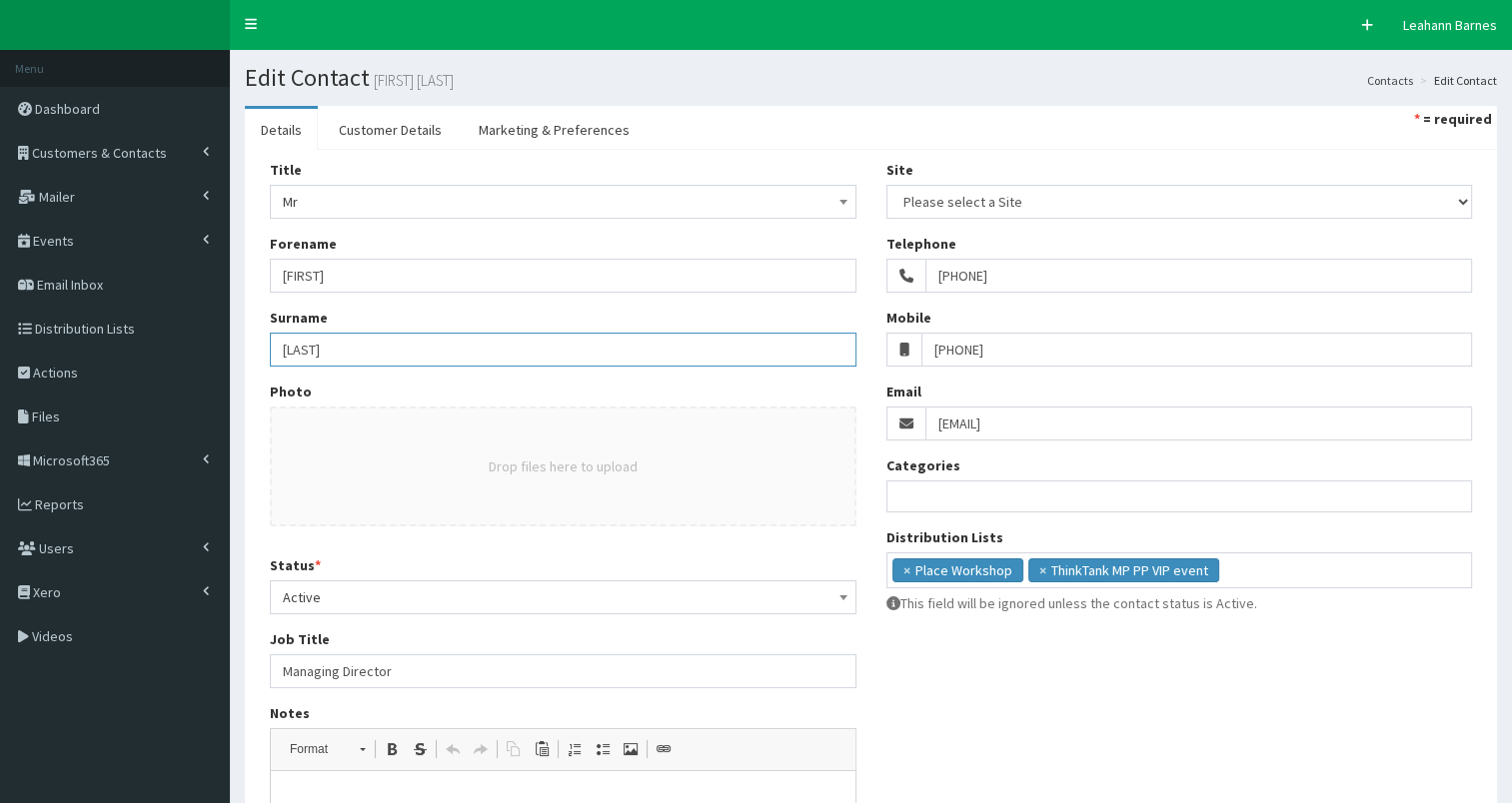drag, startPoint x: 278, startPoint y: 345, endPoint x: 381, endPoint y: 344, distance: 103.00485 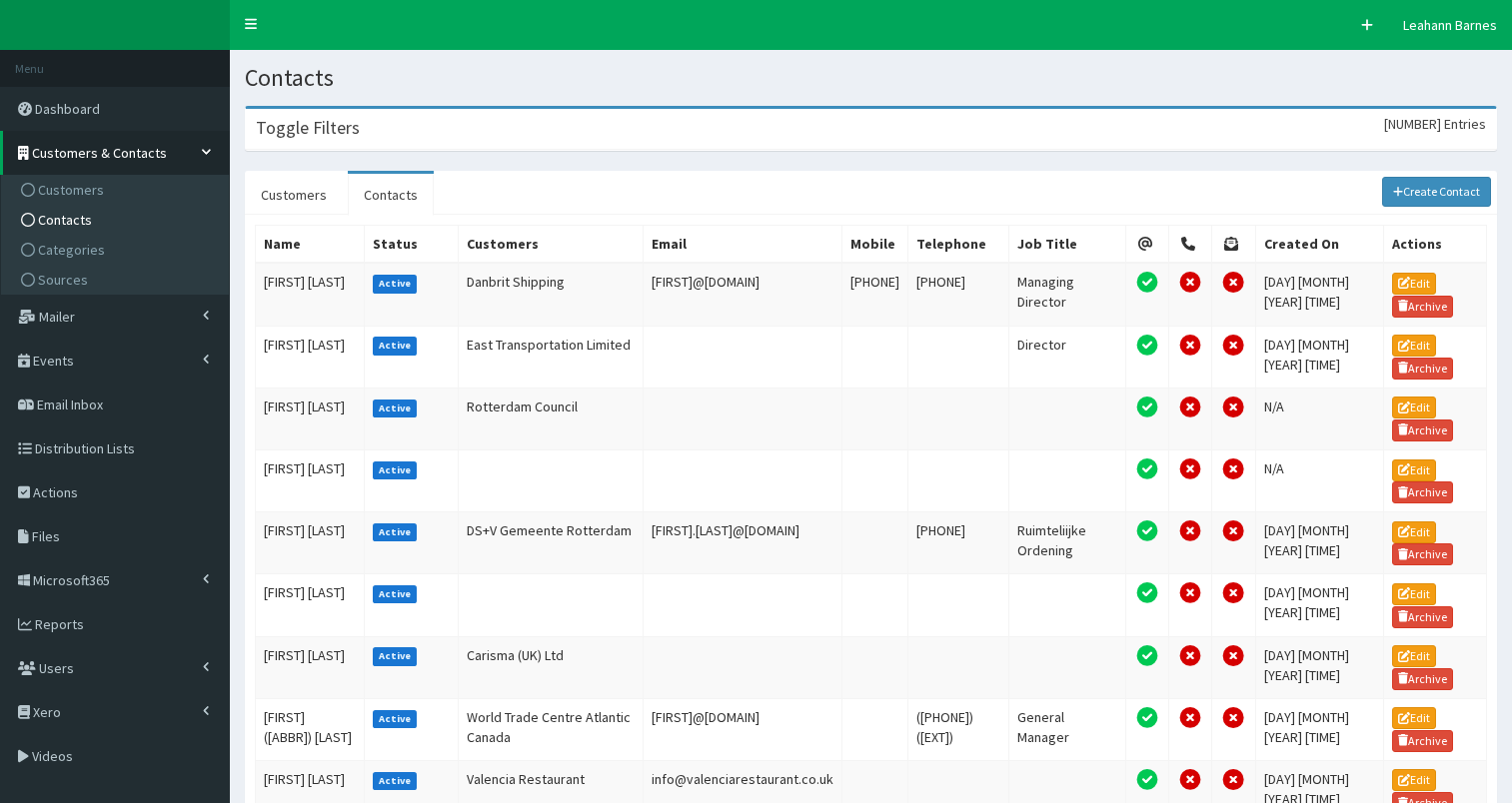 scroll, scrollTop: 0, scrollLeft: 0, axis: both 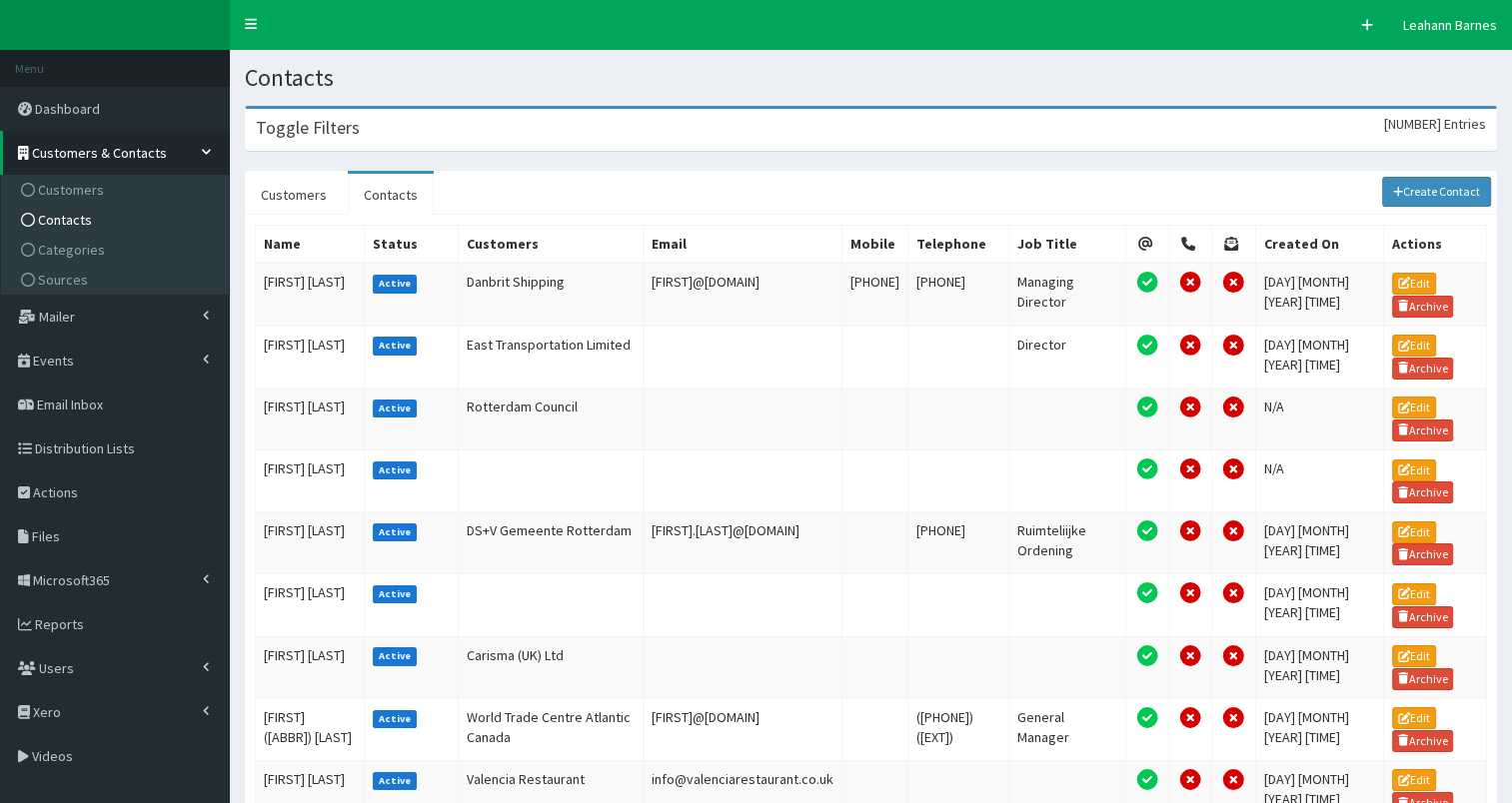 click on "[NUMBER] Entries" at bounding box center [870, 129] 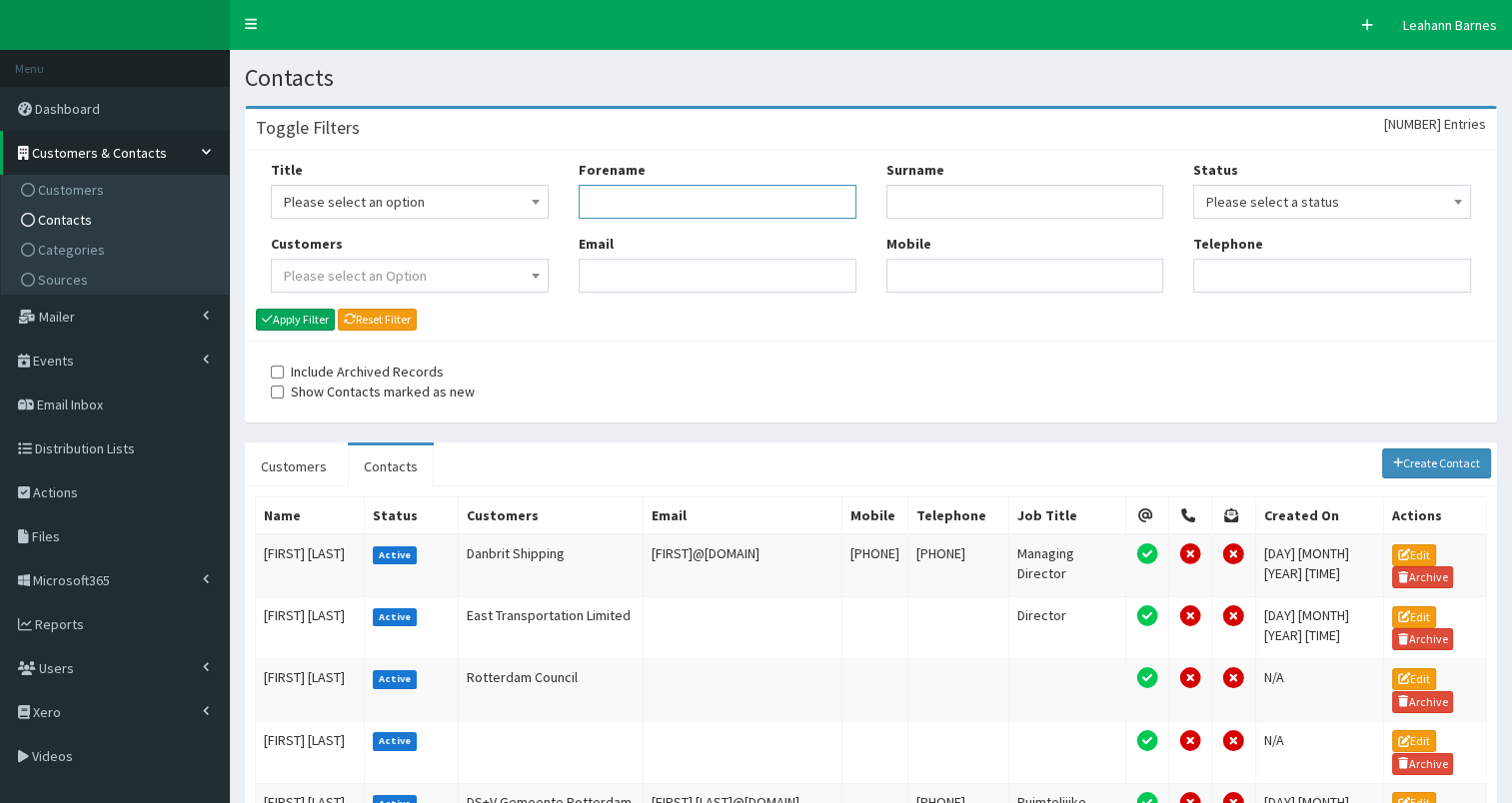 click on "Forename" at bounding box center [718, 202] 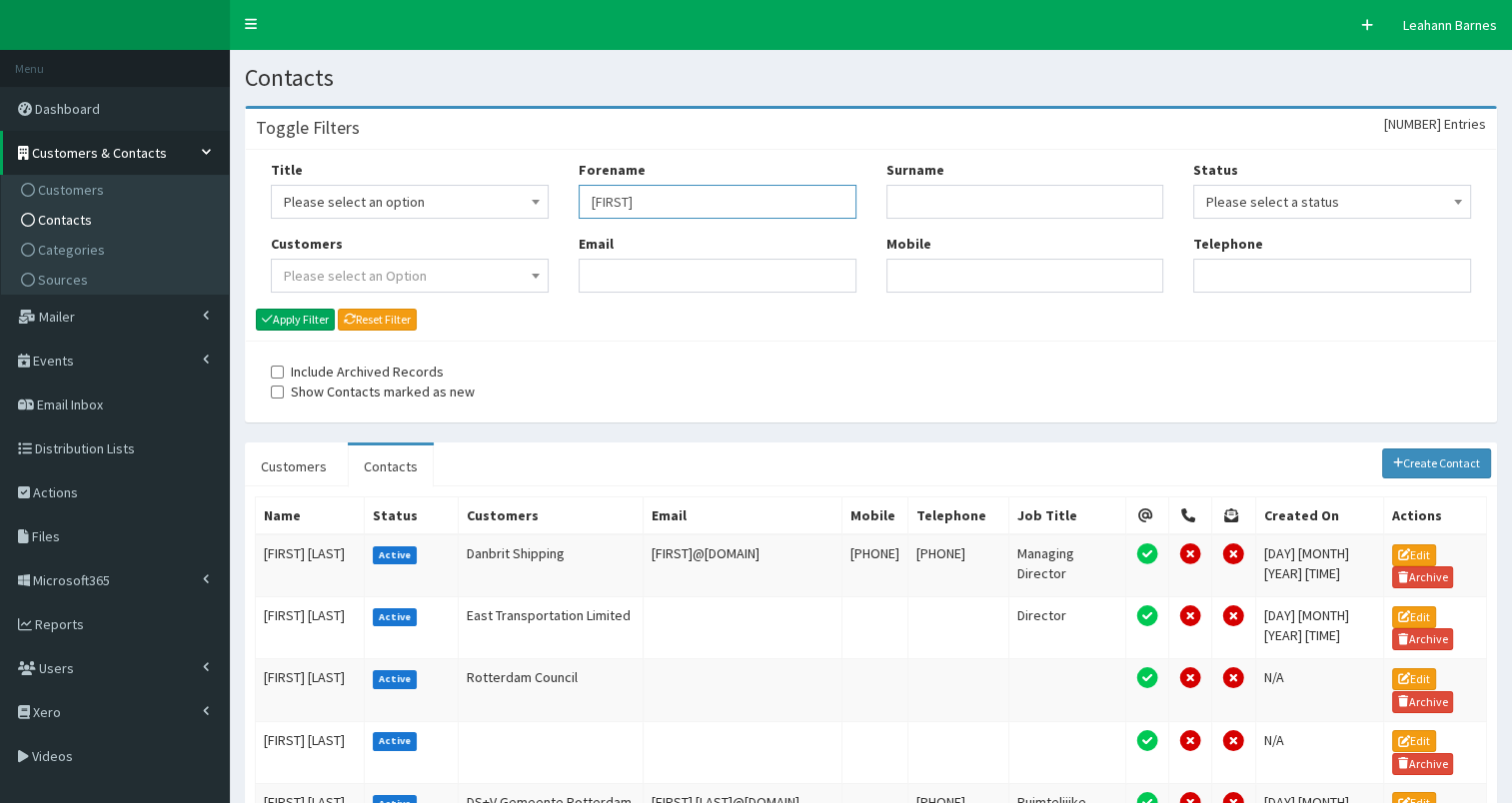type on "mike" 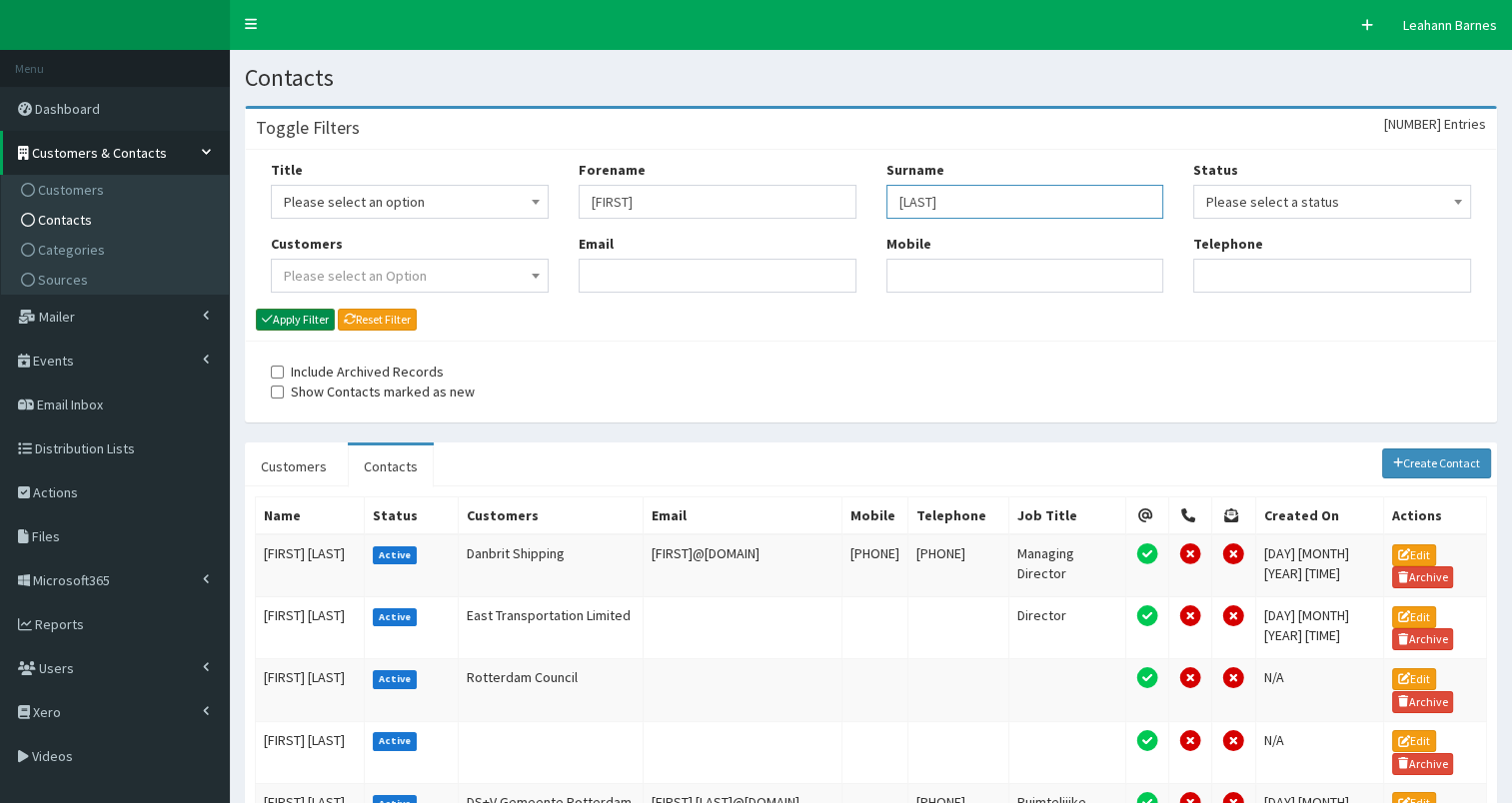 type on "beckett" 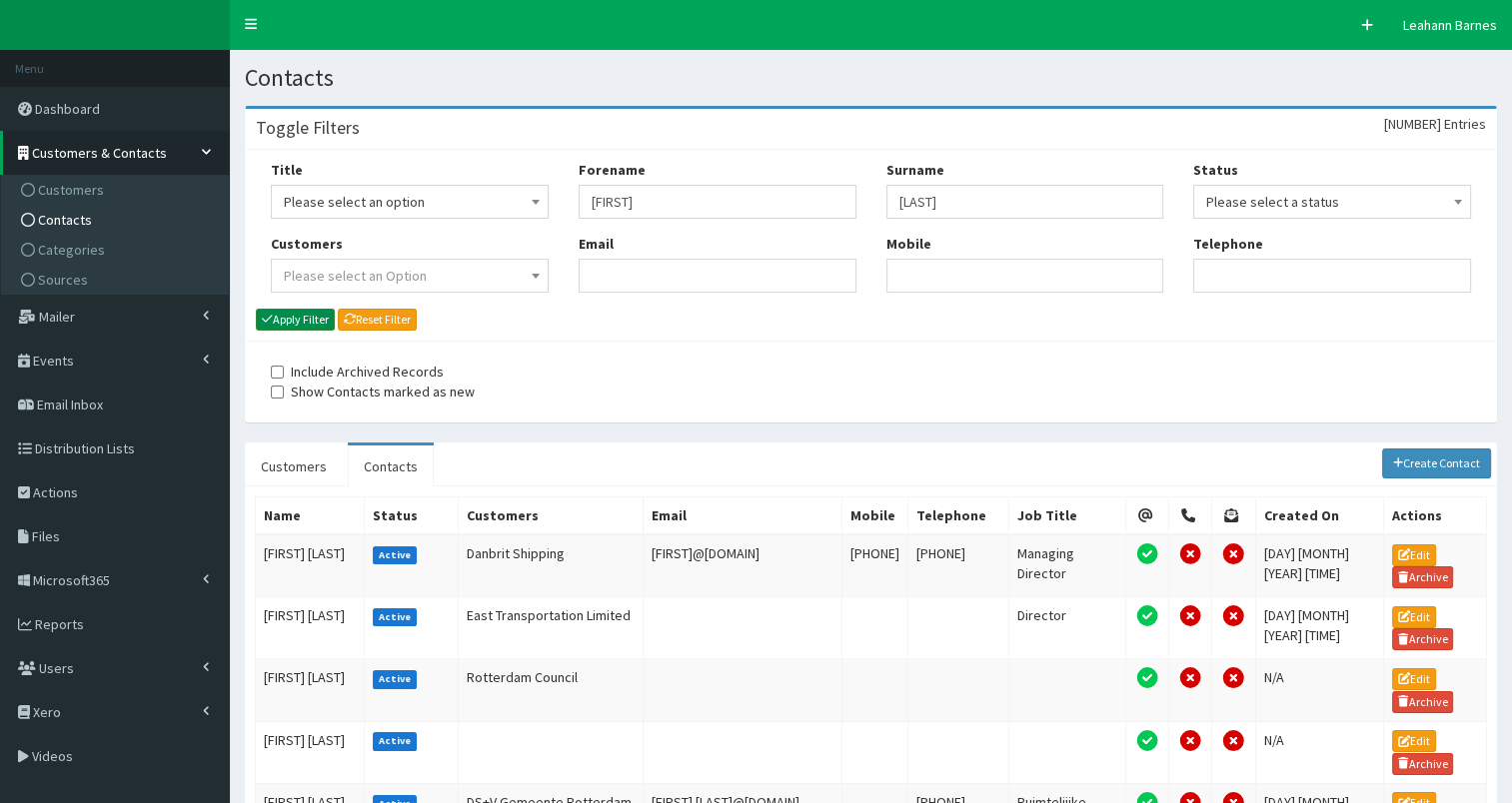 click on "Apply Filter" at bounding box center (295, 320) 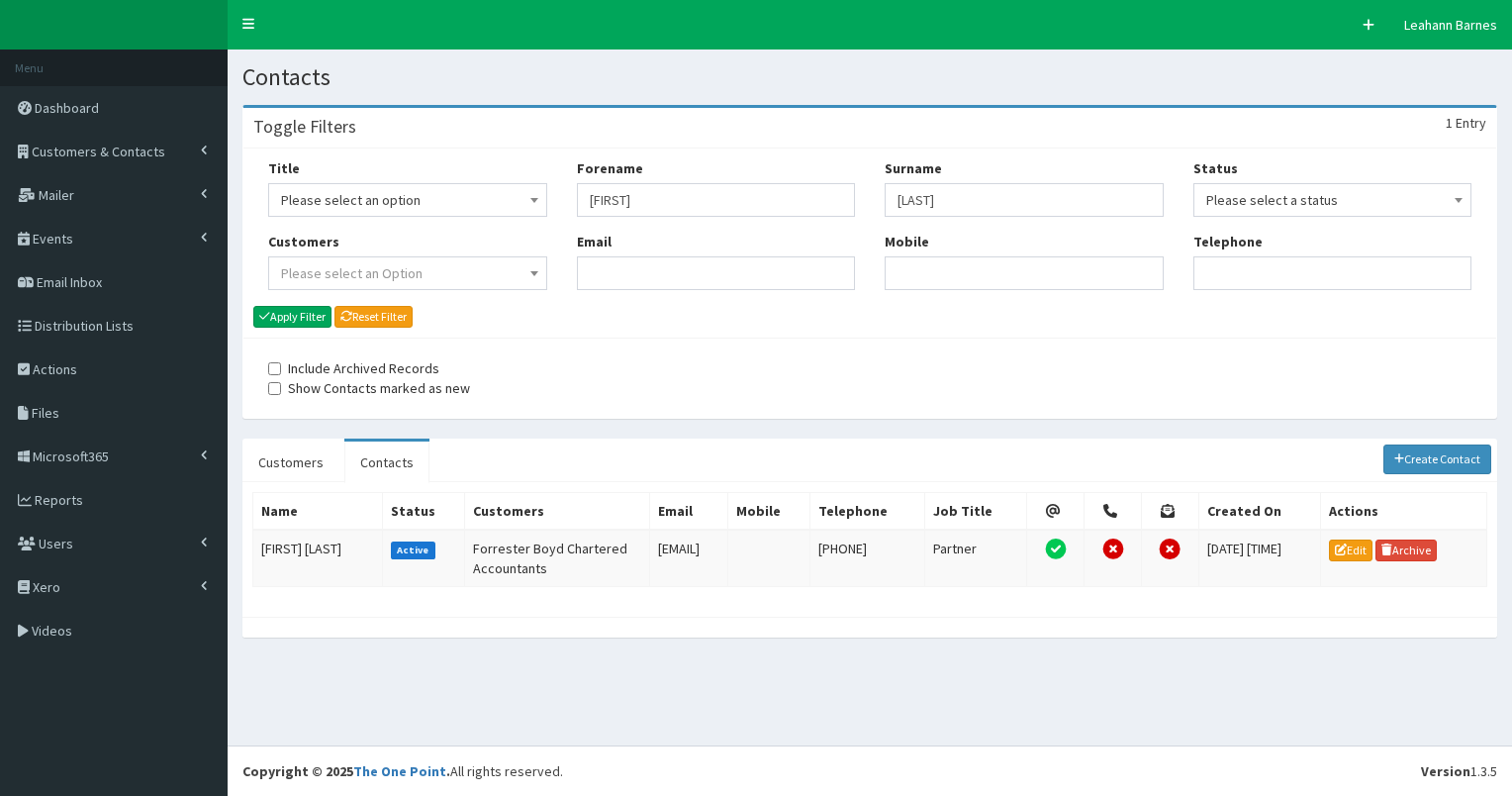 scroll, scrollTop: 0, scrollLeft: 0, axis: both 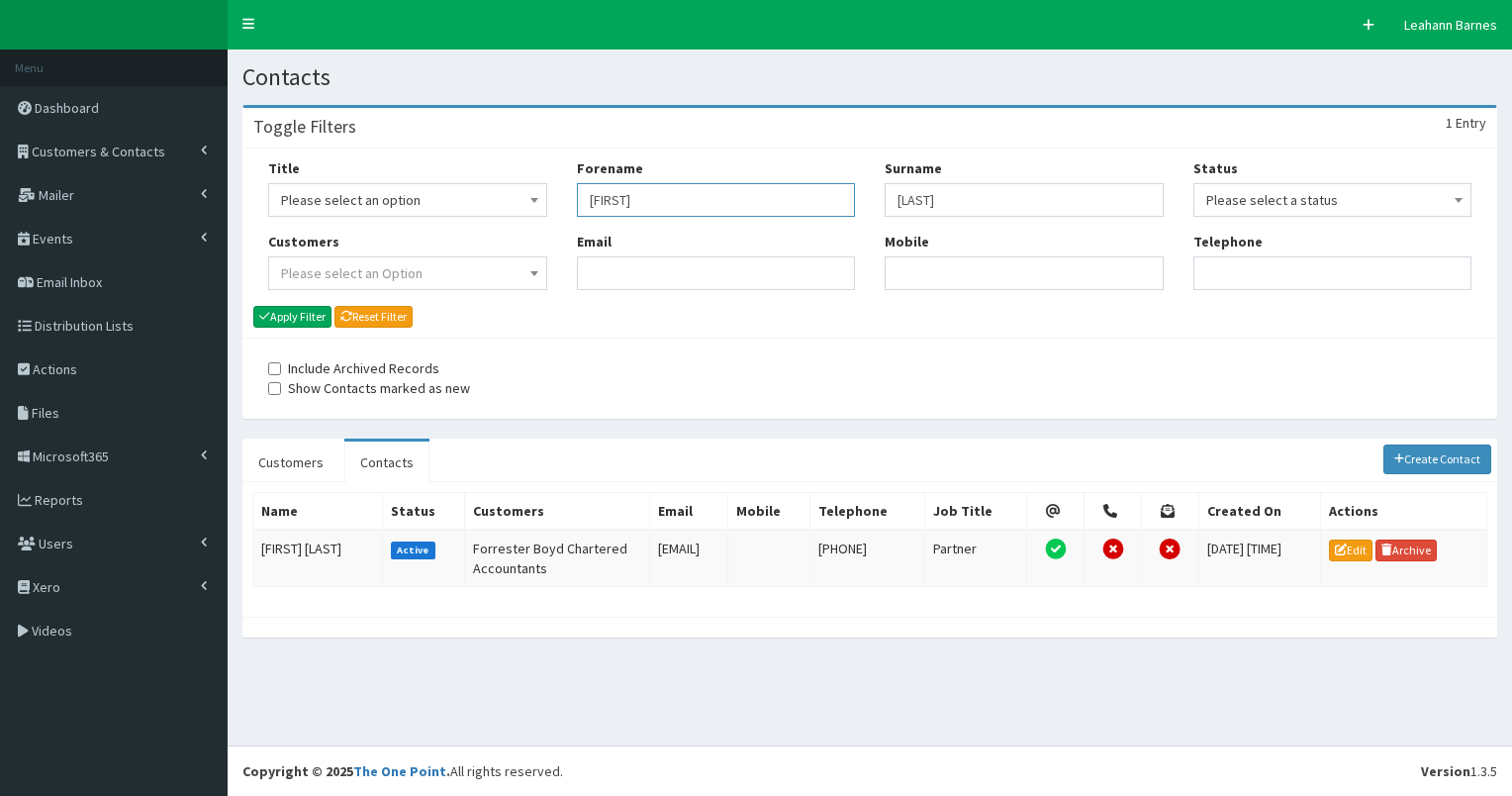 drag, startPoint x: 606, startPoint y: 200, endPoint x: 628, endPoint y: 200, distance: 22 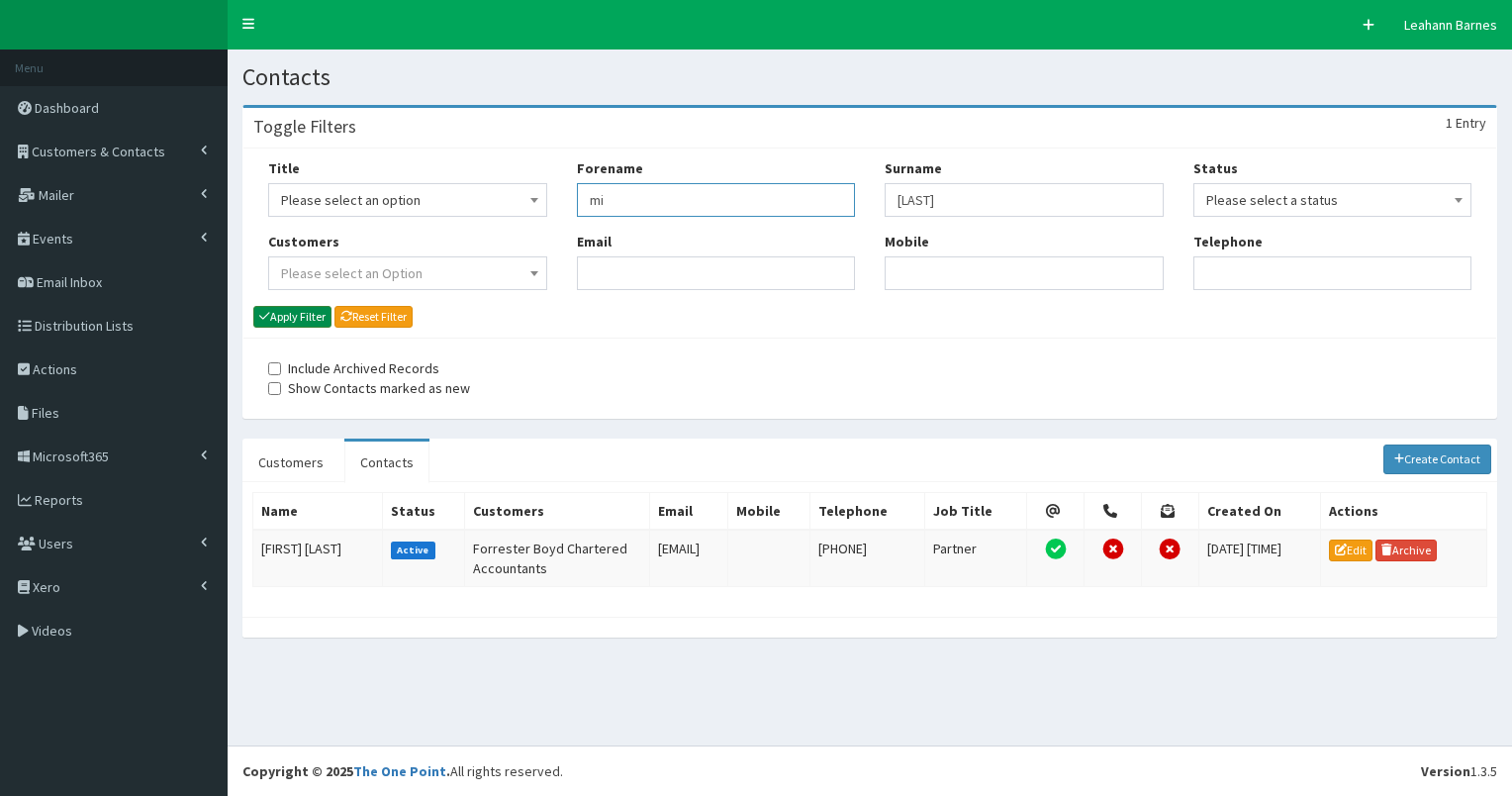 type on "mi" 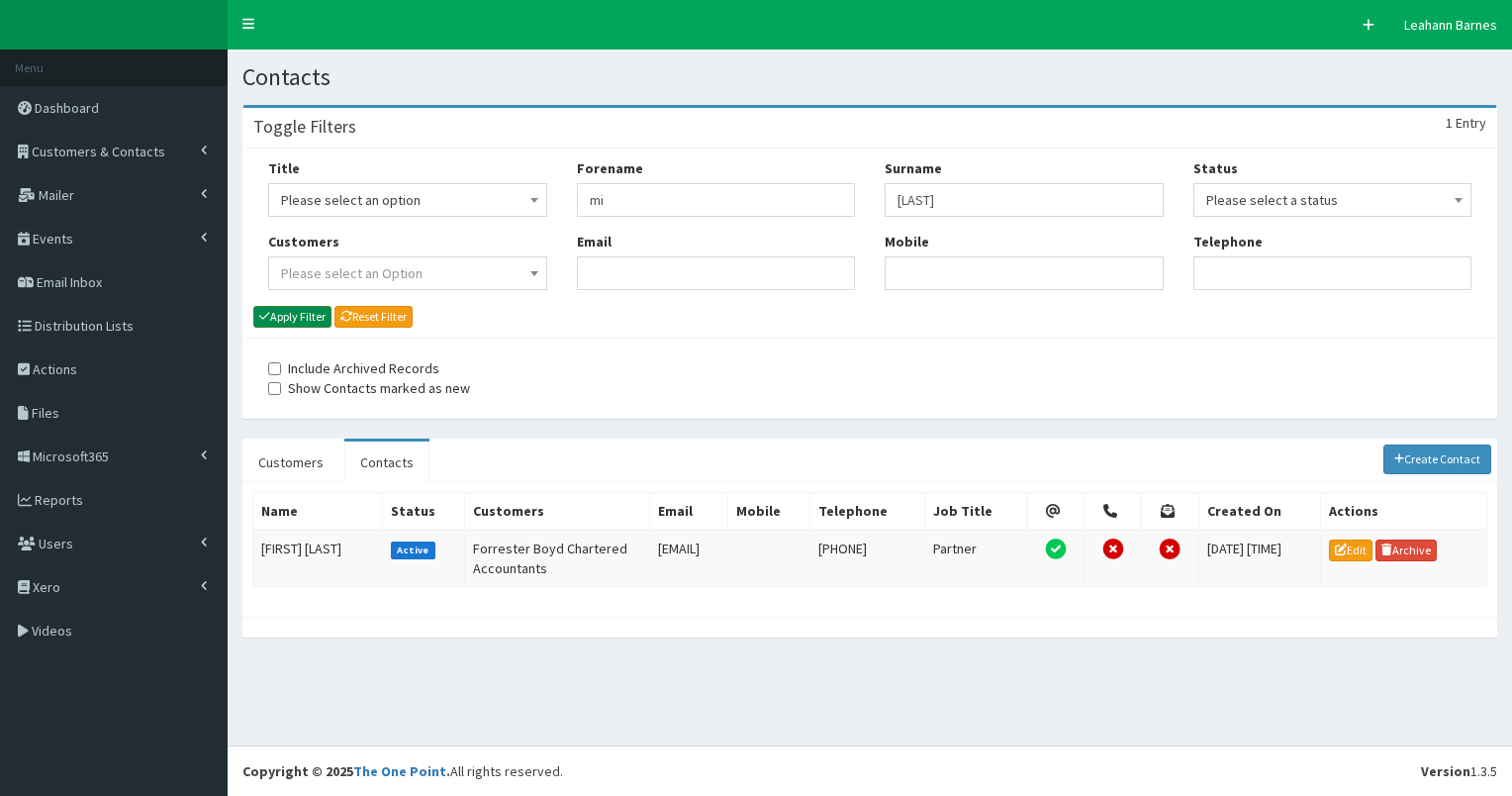 click on "Apply Filter" at bounding box center (292, 317) 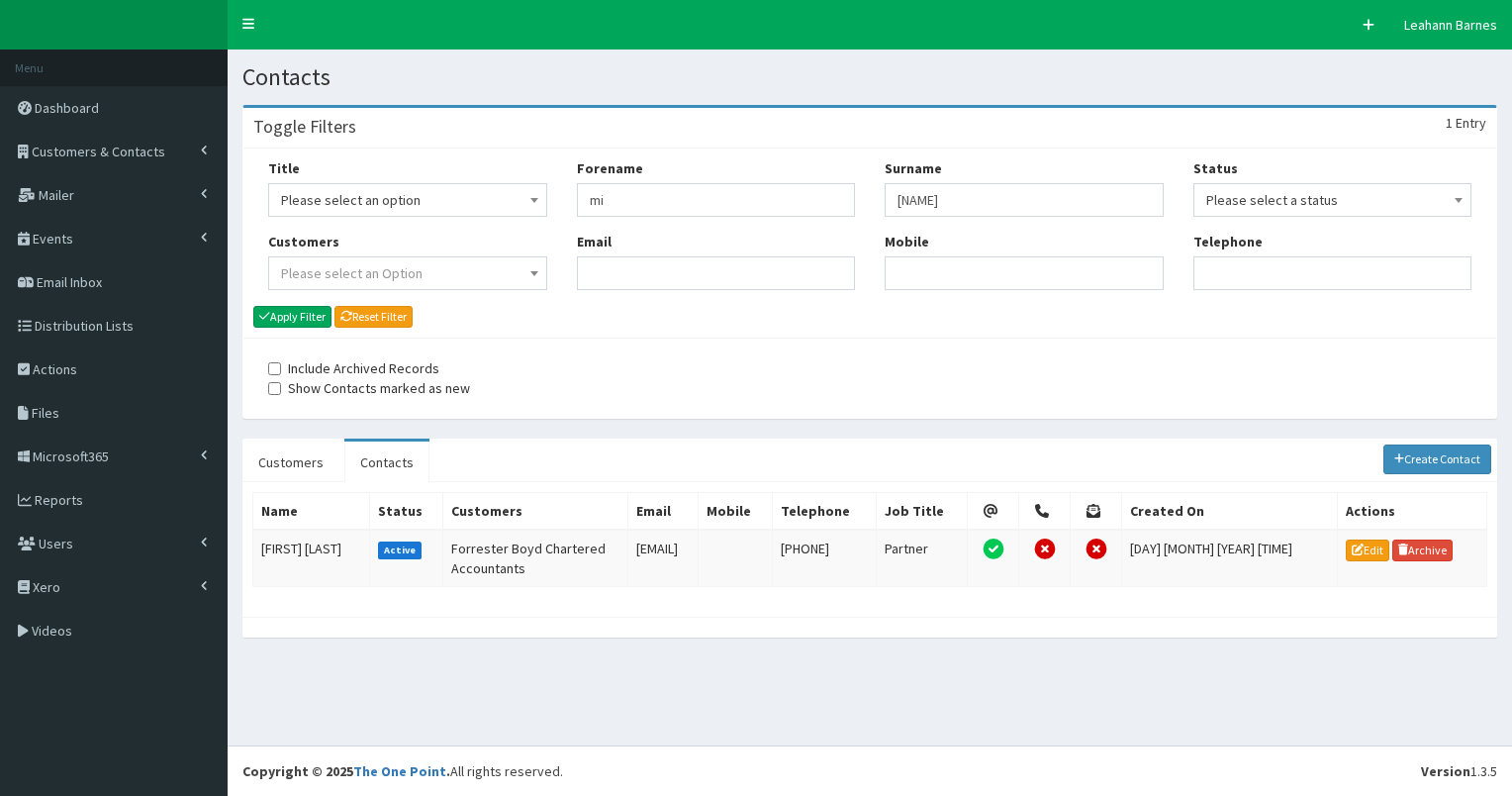scroll, scrollTop: 0, scrollLeft: 0, axis: both 